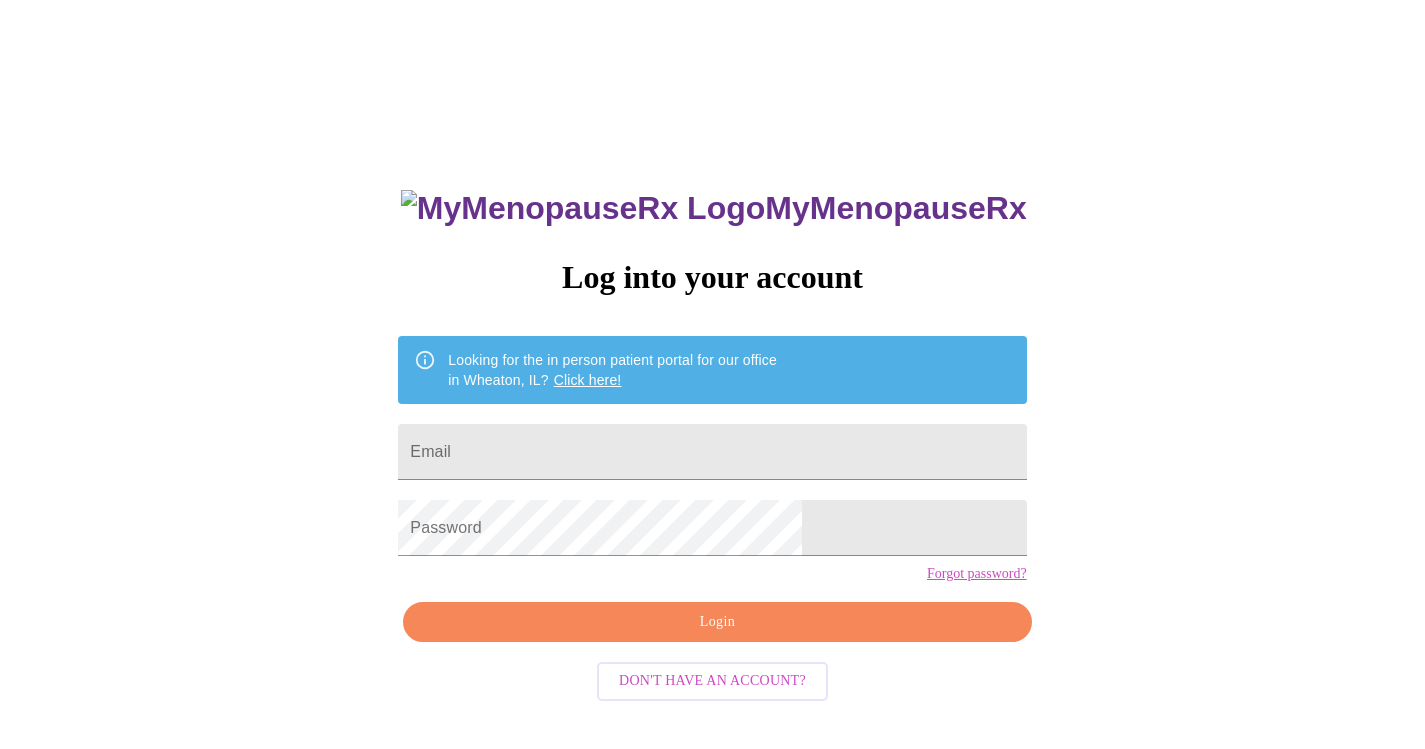 scroll, scrollTop: 0, scrollLeft: 0, axis: both 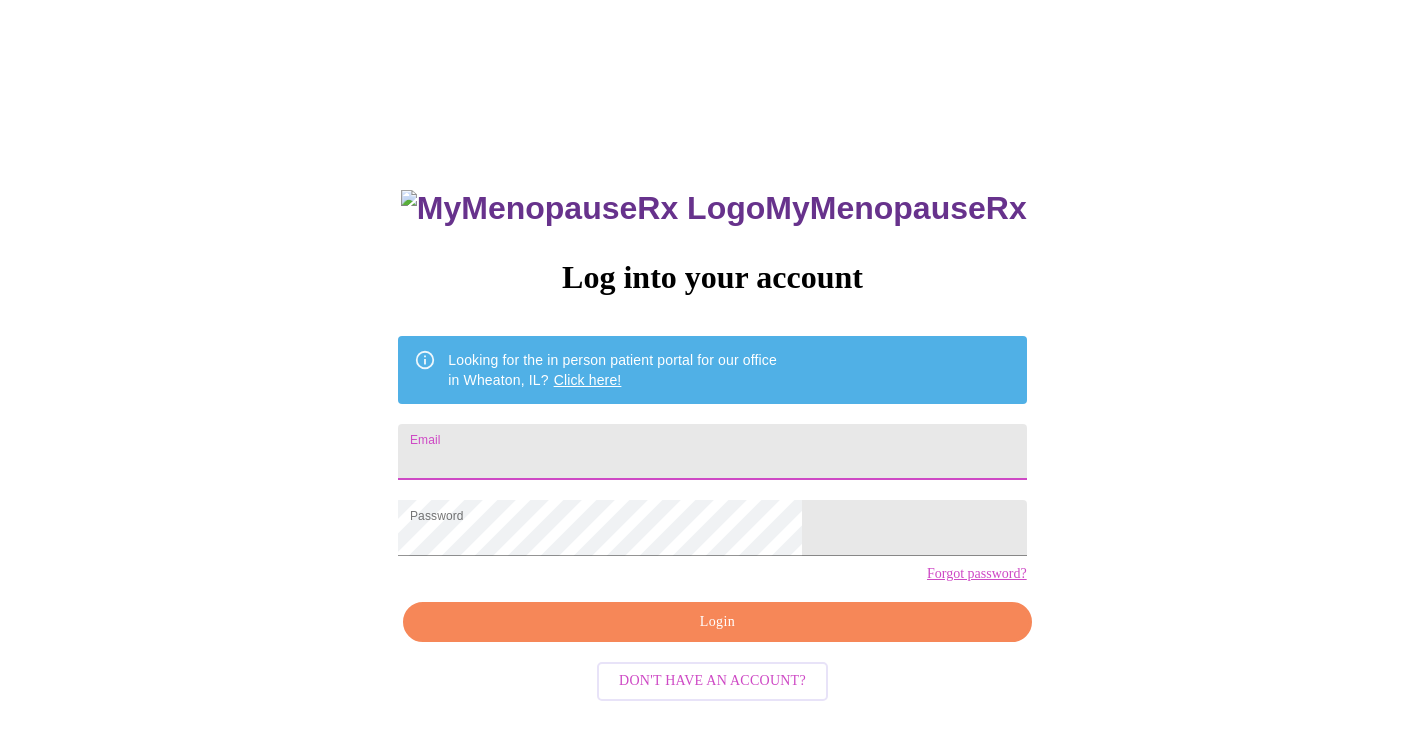 click on "Email" at bounding box center [712, 452] 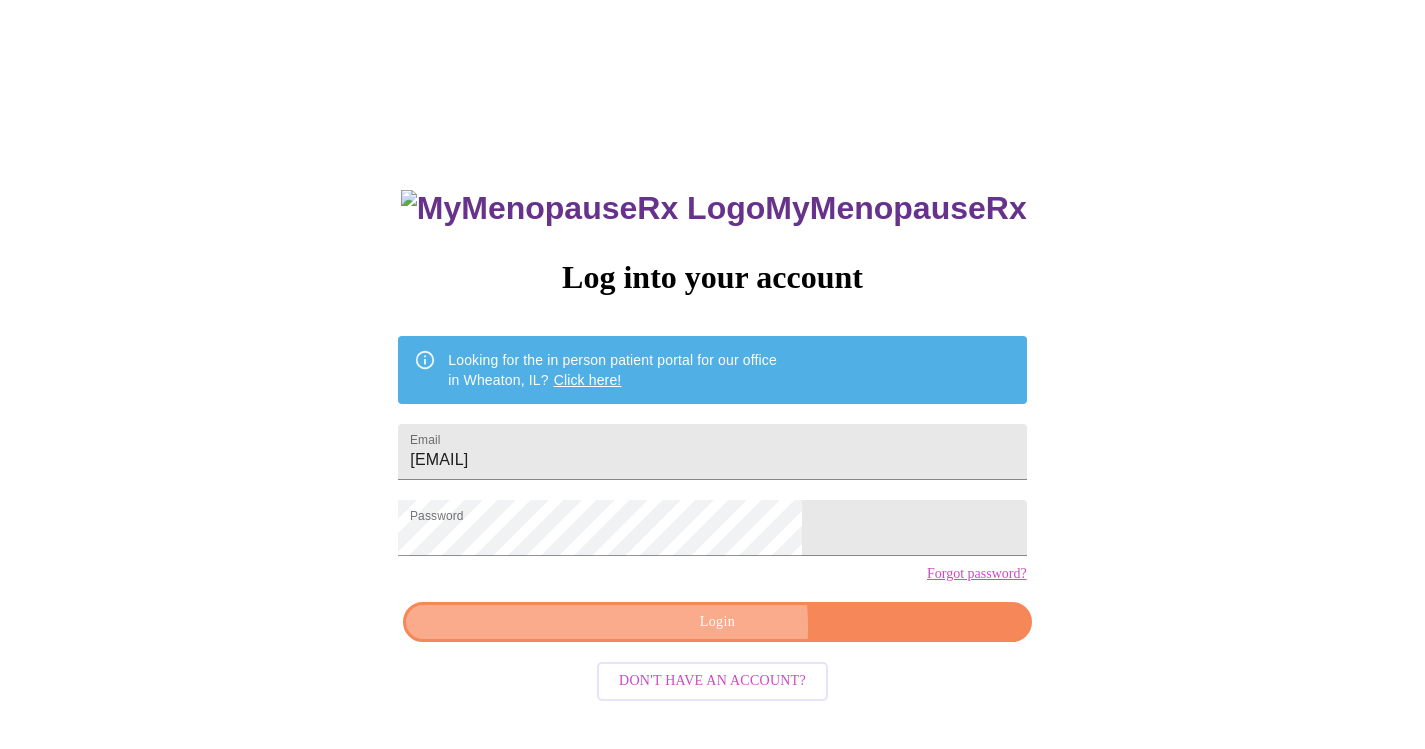 click on "Login" at bounding box center [717, 622] 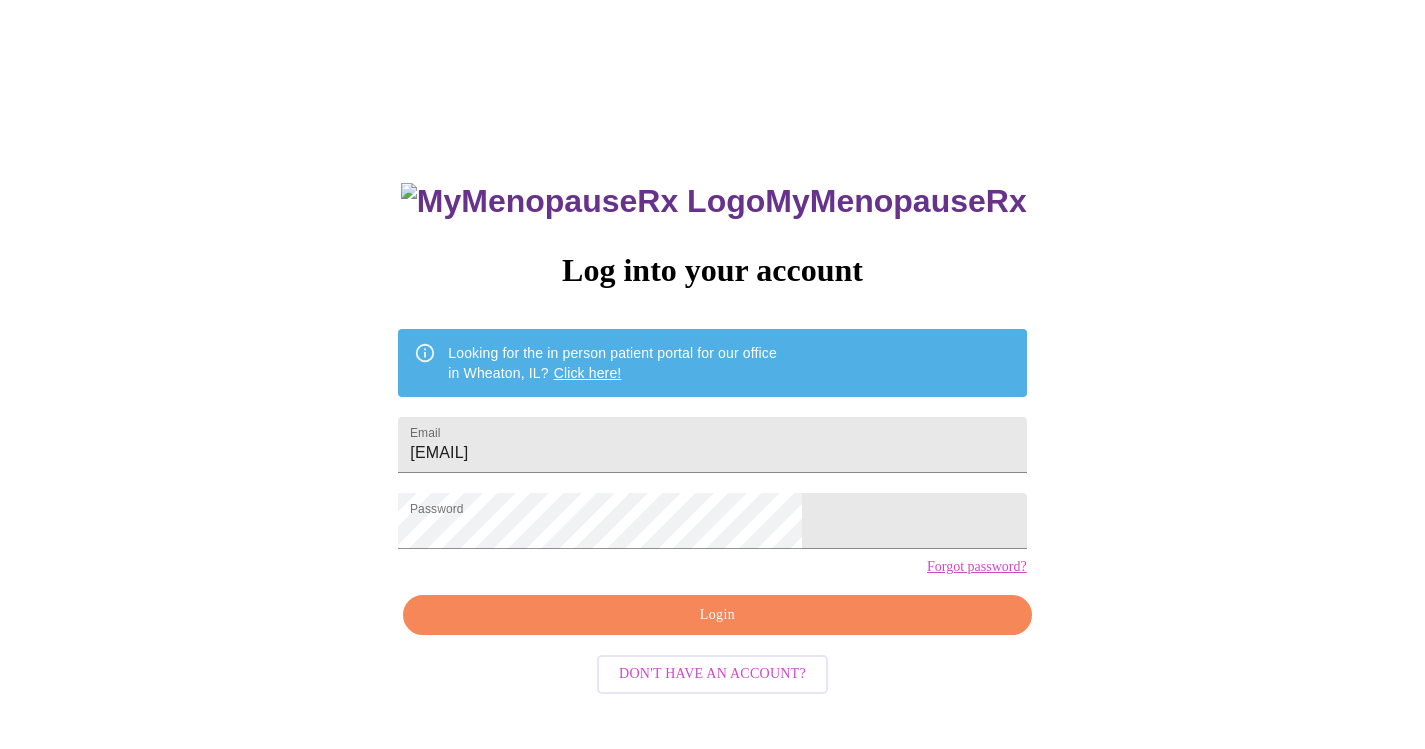 scroll, scrollTop: 0, scrollLeft: 0, axis: both 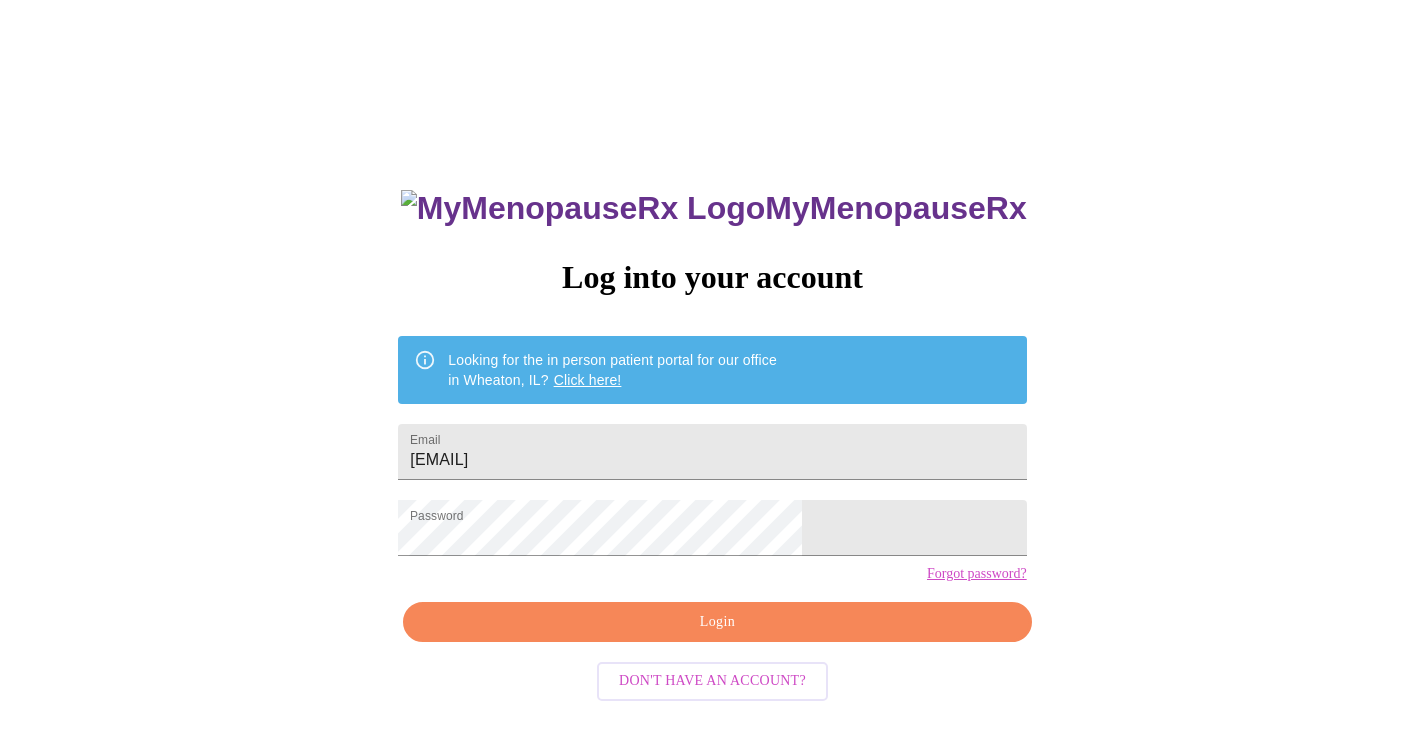 click on "[EMAIL]" at bounding box center (712, 452) 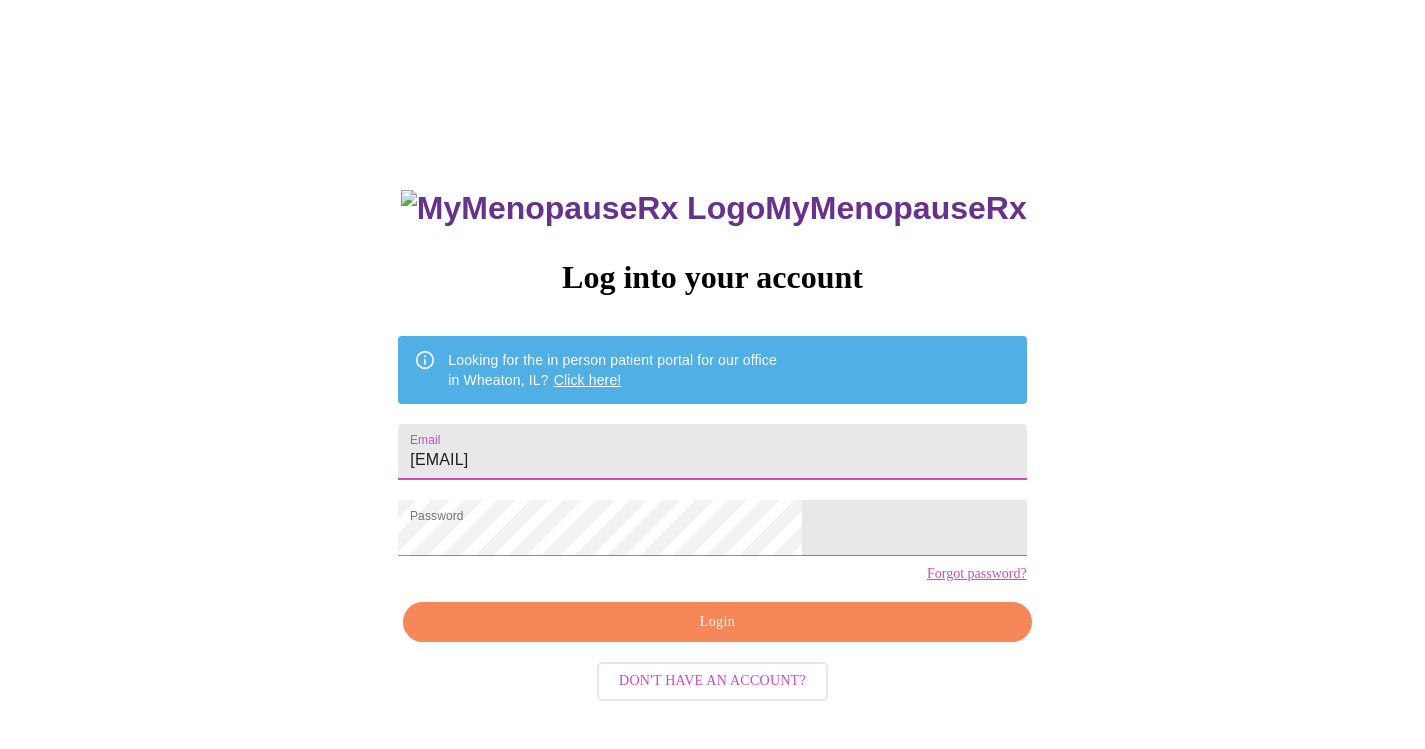 click on "[EMAIL]" at bounding box center (712, 452) 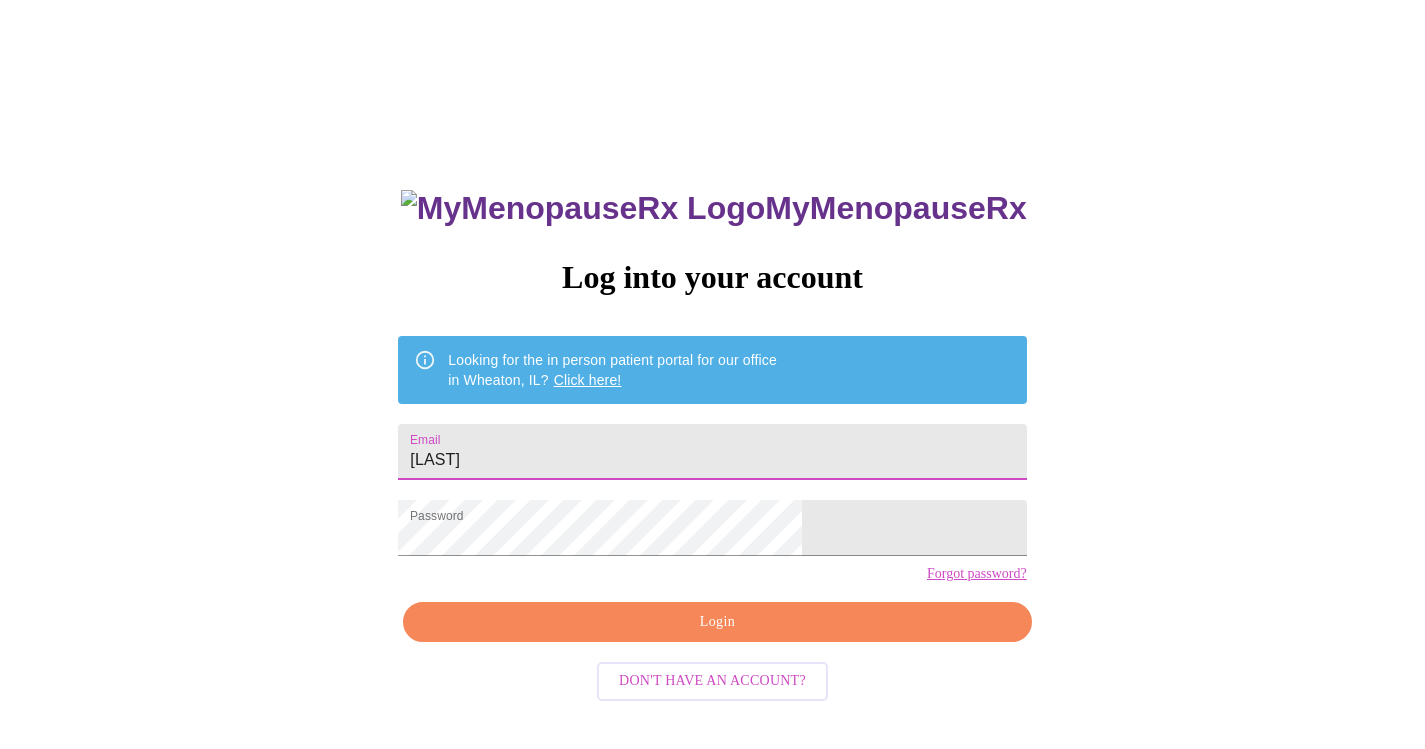 type on "[EMAIL]" 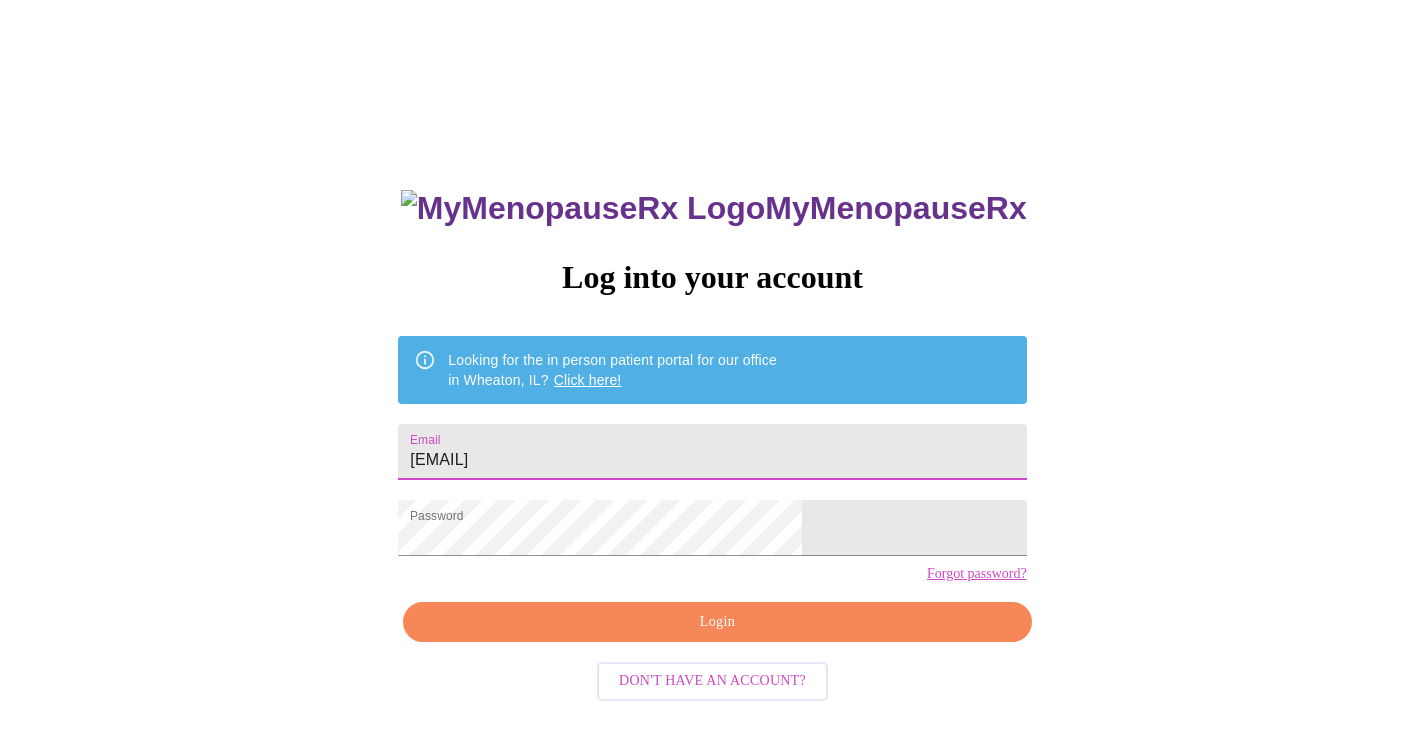 click on "Login" at bounding box center (717, 622) 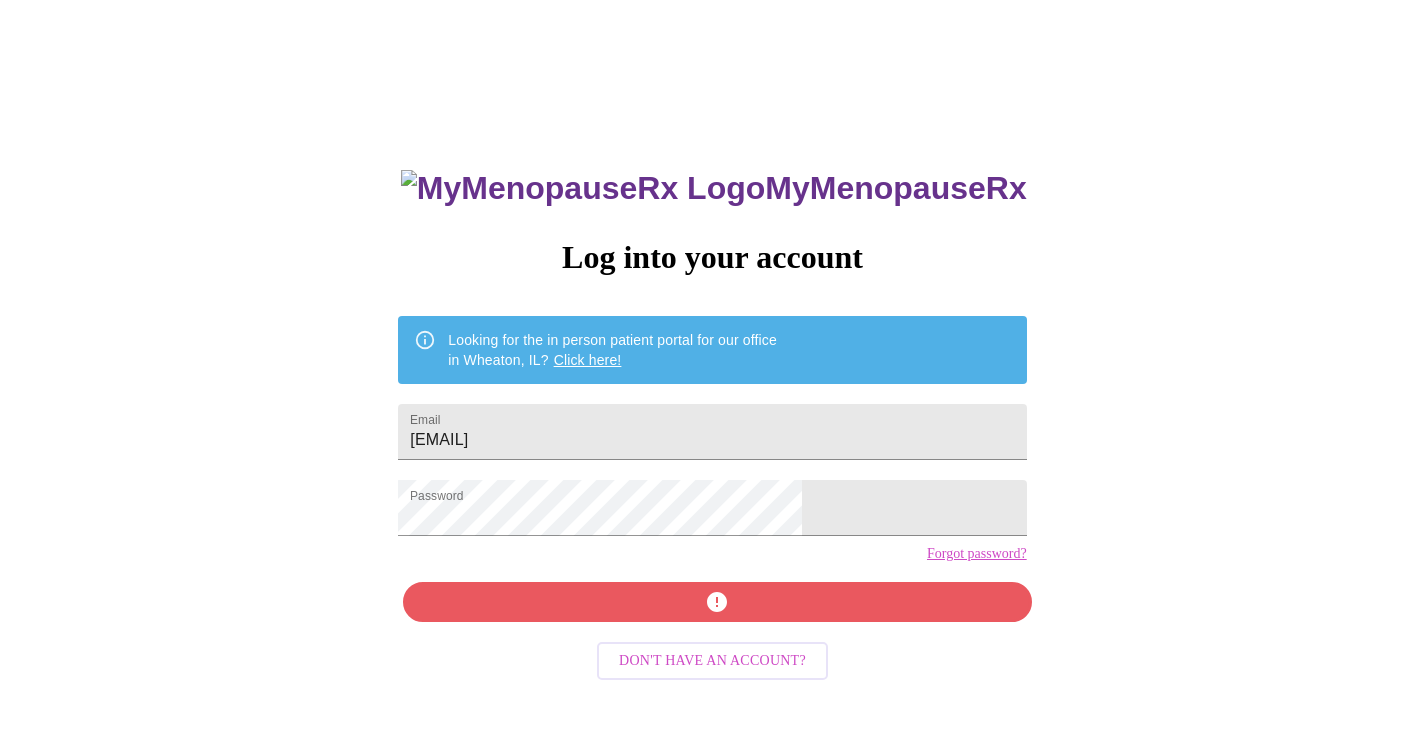 scroll, scrollTop: 0, scrollLeft: 0, axis: both 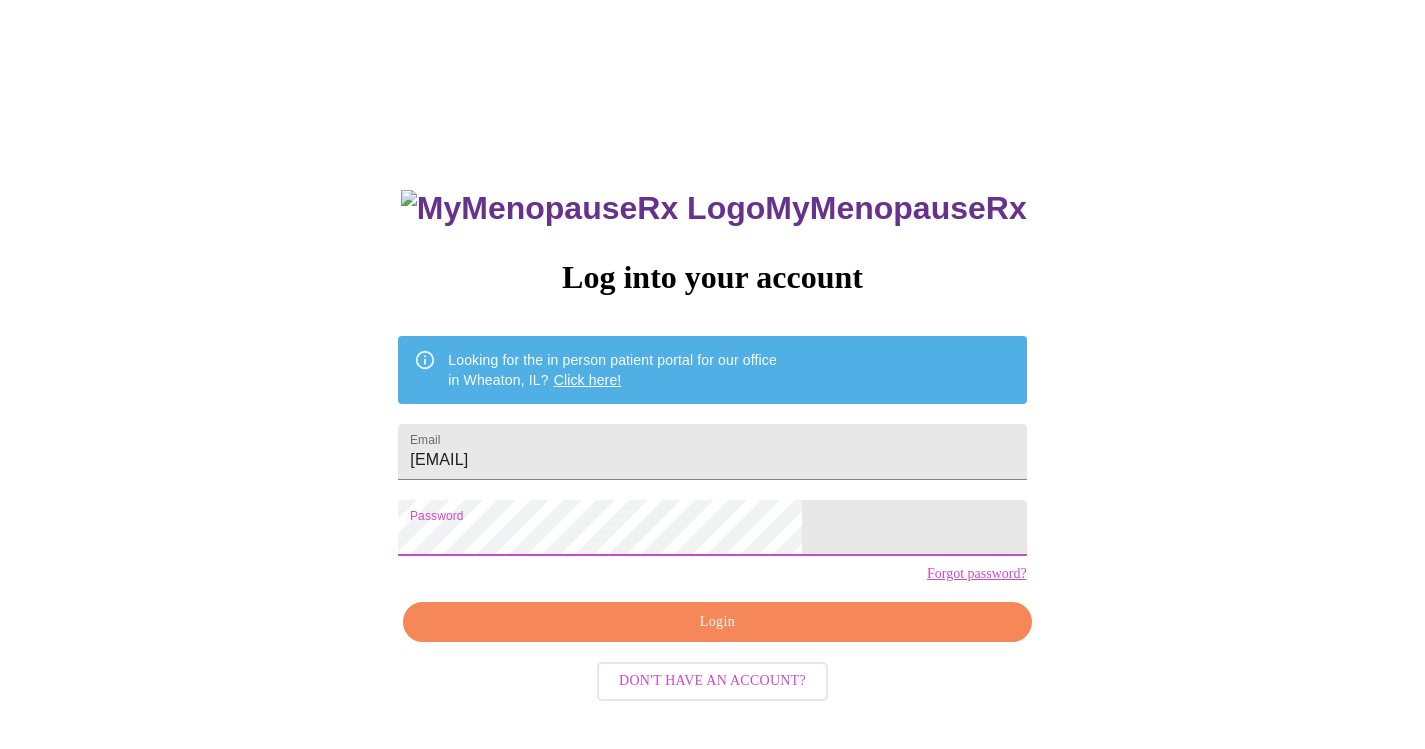 click on "MyMenopauseRx Log into your account Looking for the in person patient portal for our office   in [CITY], [STATE]? Click here! Email [EMAIL] Password Forgot password? Login Don't have an account?" at bounding box center (712, 457) 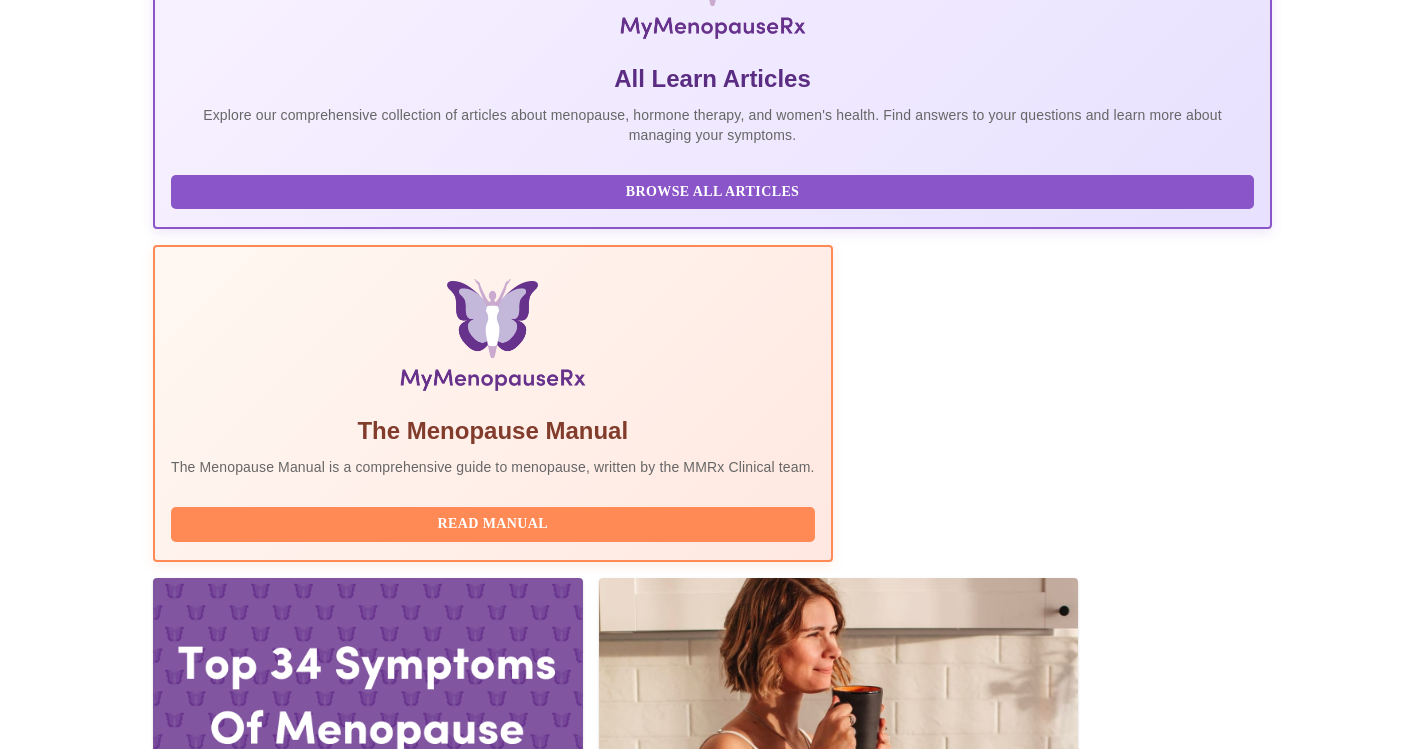 scroll, scrollTop: 400, scrollLeft: 0, axis: vertical 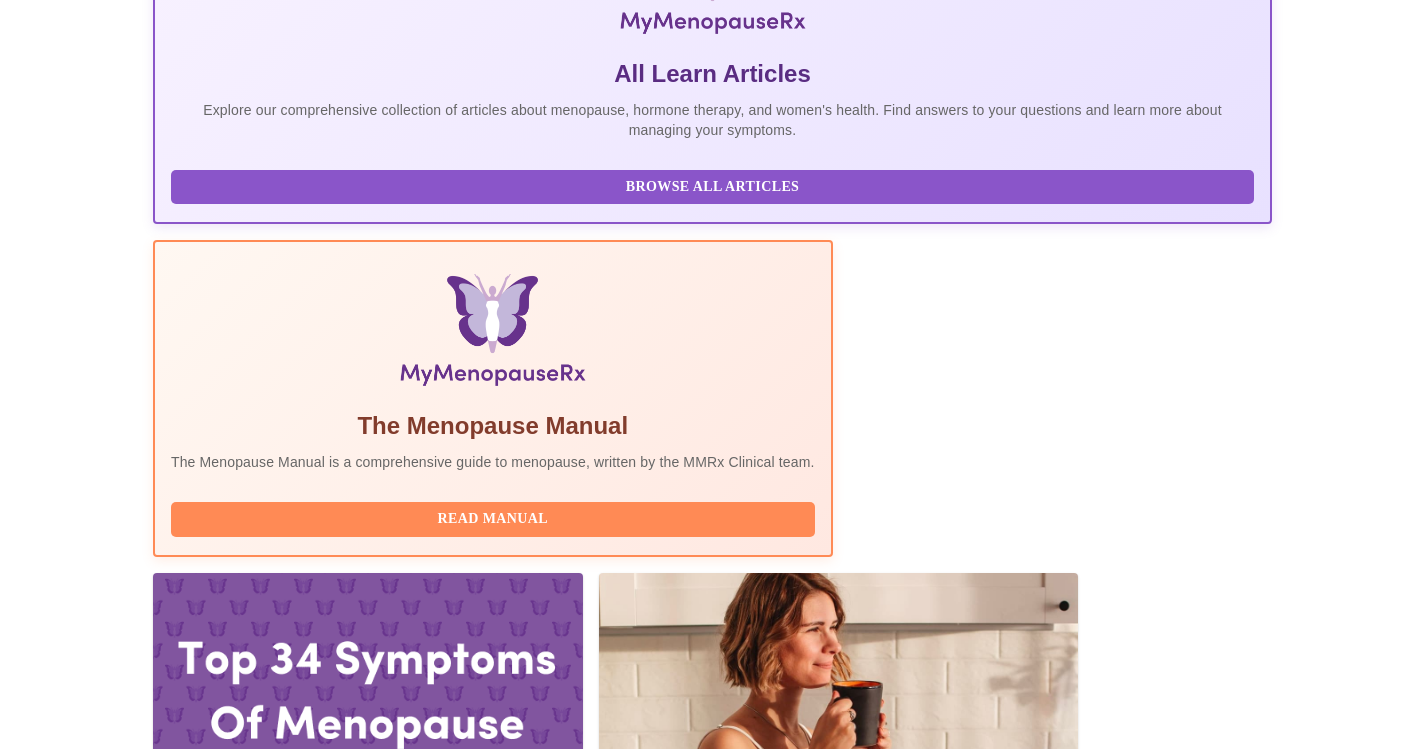 click on "Complete Pre-Assessment" at bounding box center [1136, 2151] 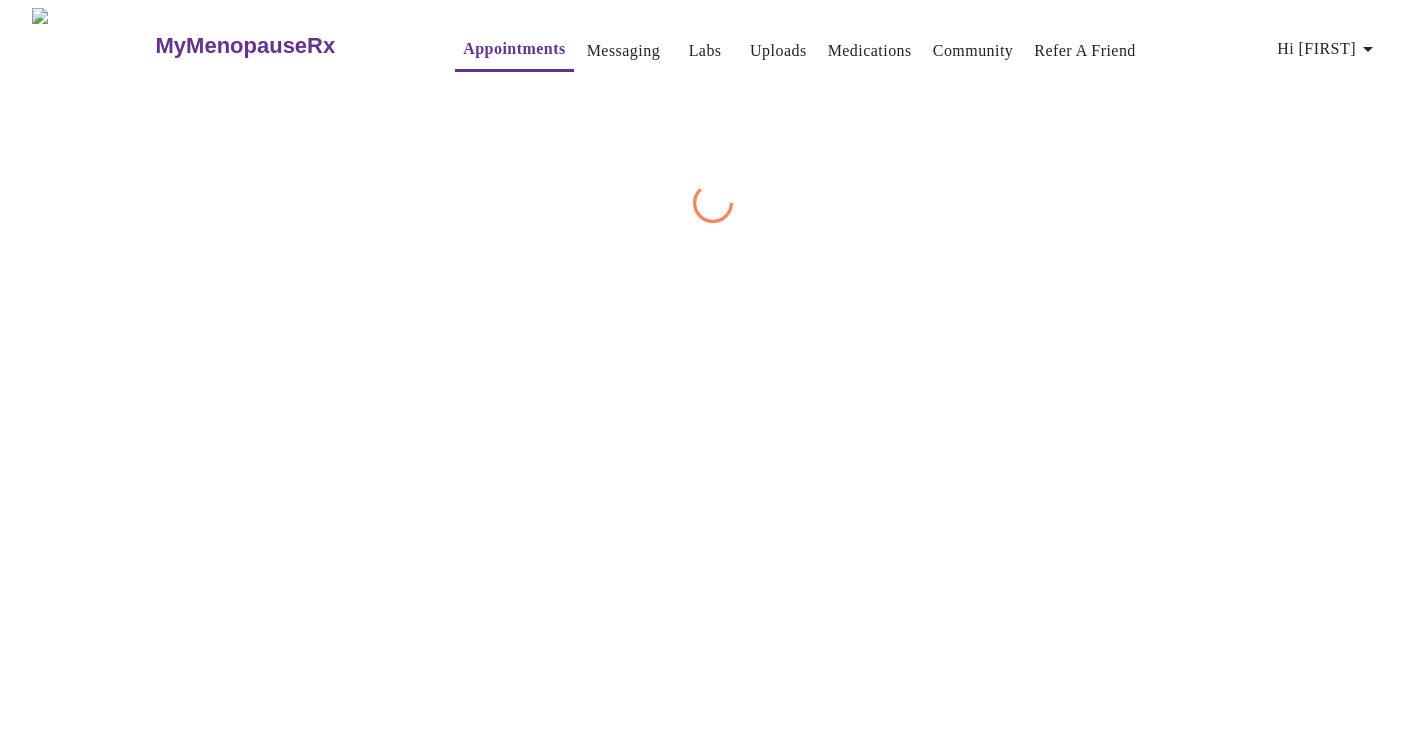 scroll, scrollTop: 0, scrollLeft: 0, axis: both 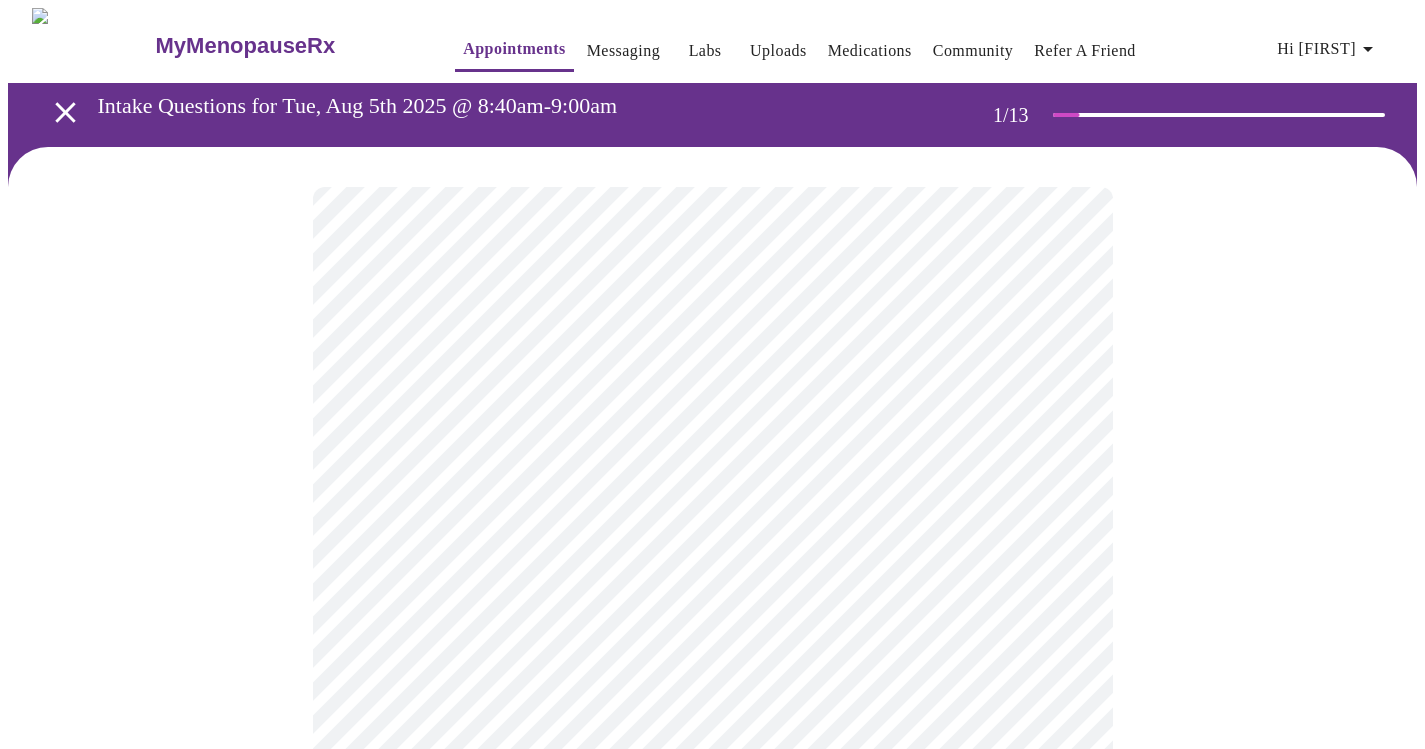 click on "MyMenopauseRx Appointments Messaging Labs Uploads Medications Community Refer a Friend Hi [FIRST]   Intake Questions for Tue, Aug 5th 2025 @ 8:40am-9:00am 1  /  13 Settings Billing Invoices Log out" at bounding box center [712, 921] 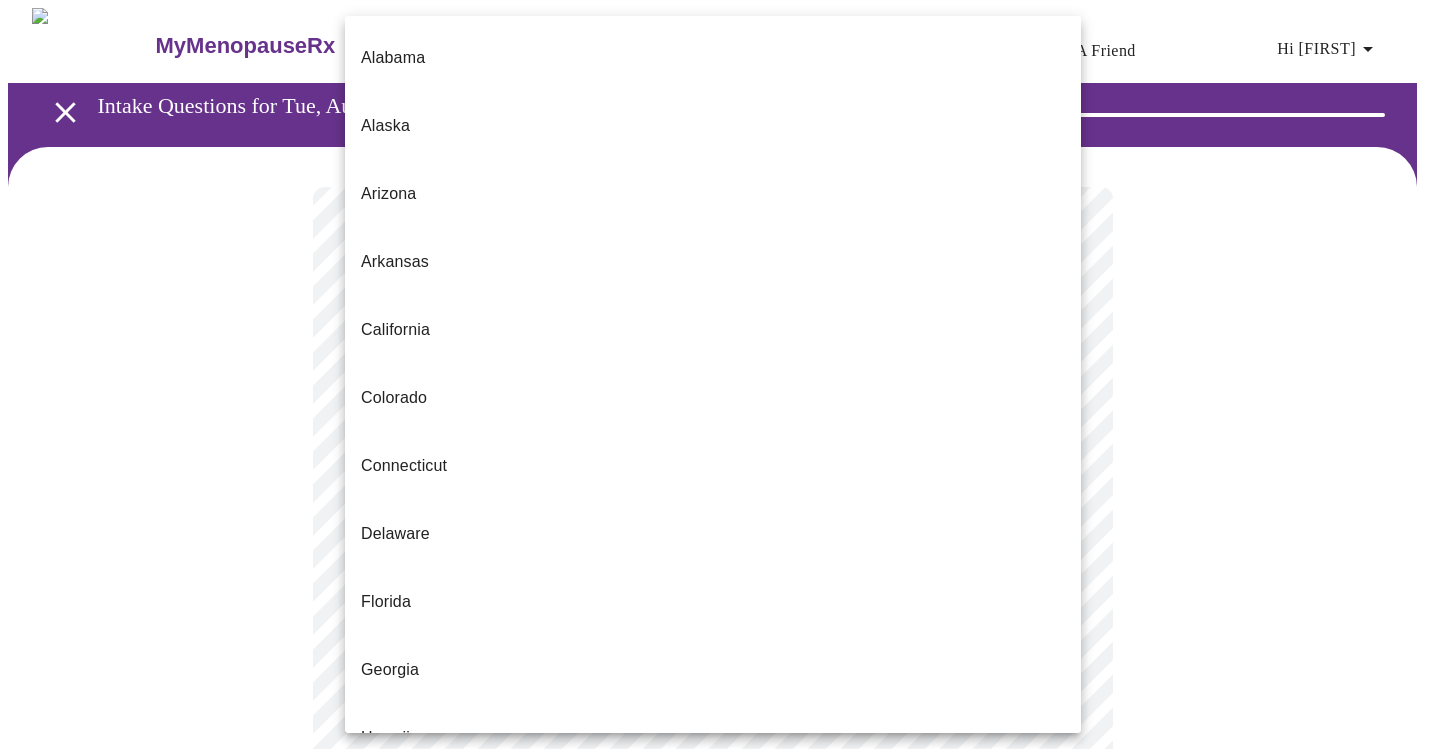 click on "Illinois" at bounding box center [384, 874] 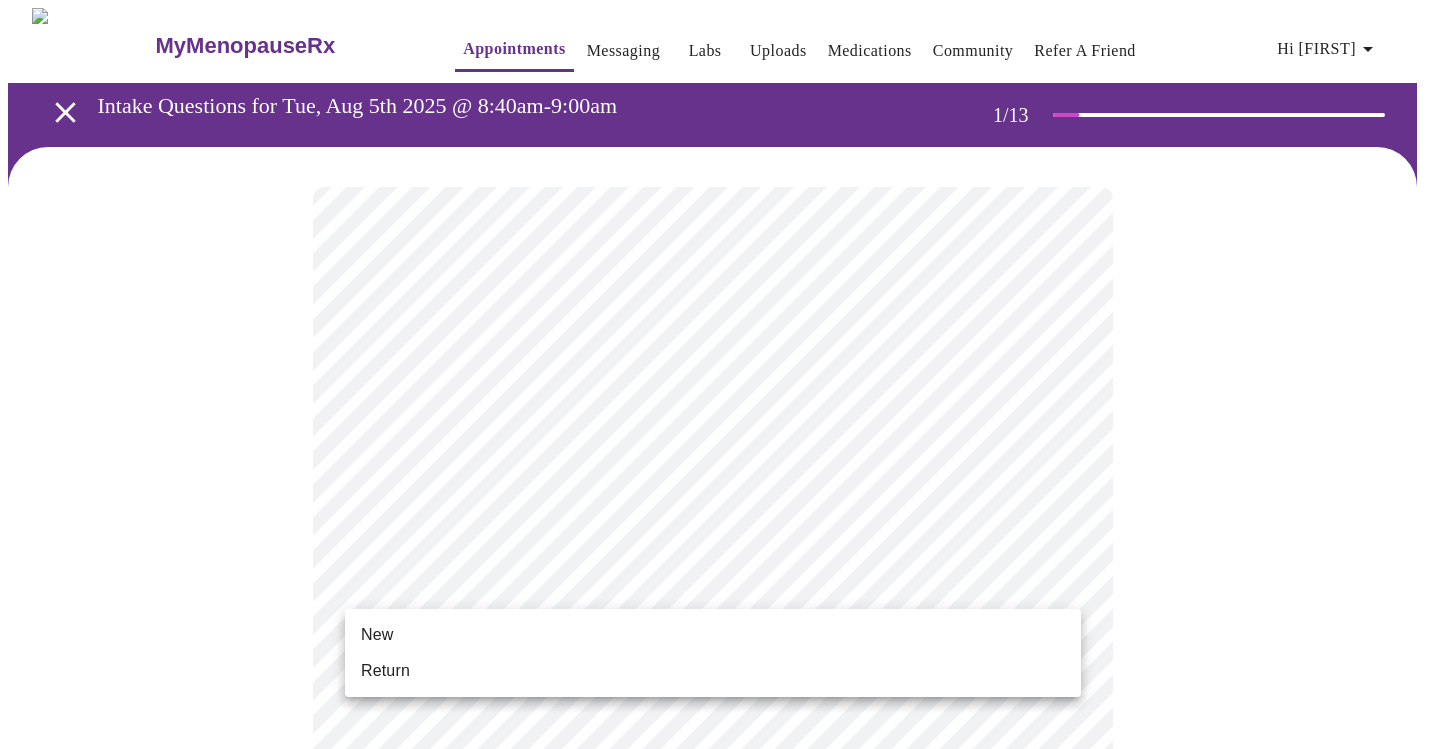 click on "MyMenopauseRx Appointments Messaging Labs Uploads Medications Community Refer a Friend Hi [FIRST]   Intake Questions for Tue, Aug 5th 2025 @ 8:40am-9:00am 1  /  13 Settings Billing Invoices Log out New Return" at bounding box center [720, 915] 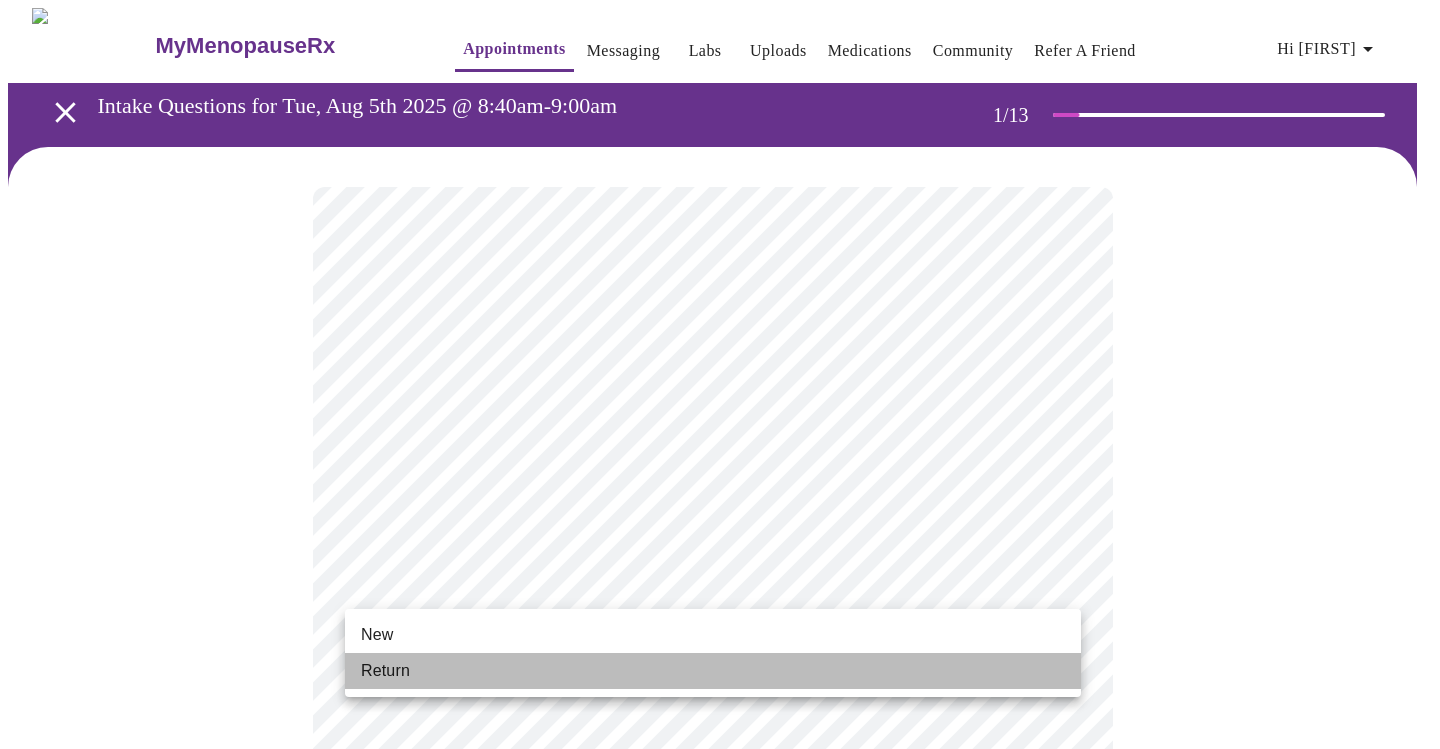 click on "Return" at bounding box center [713, 671] 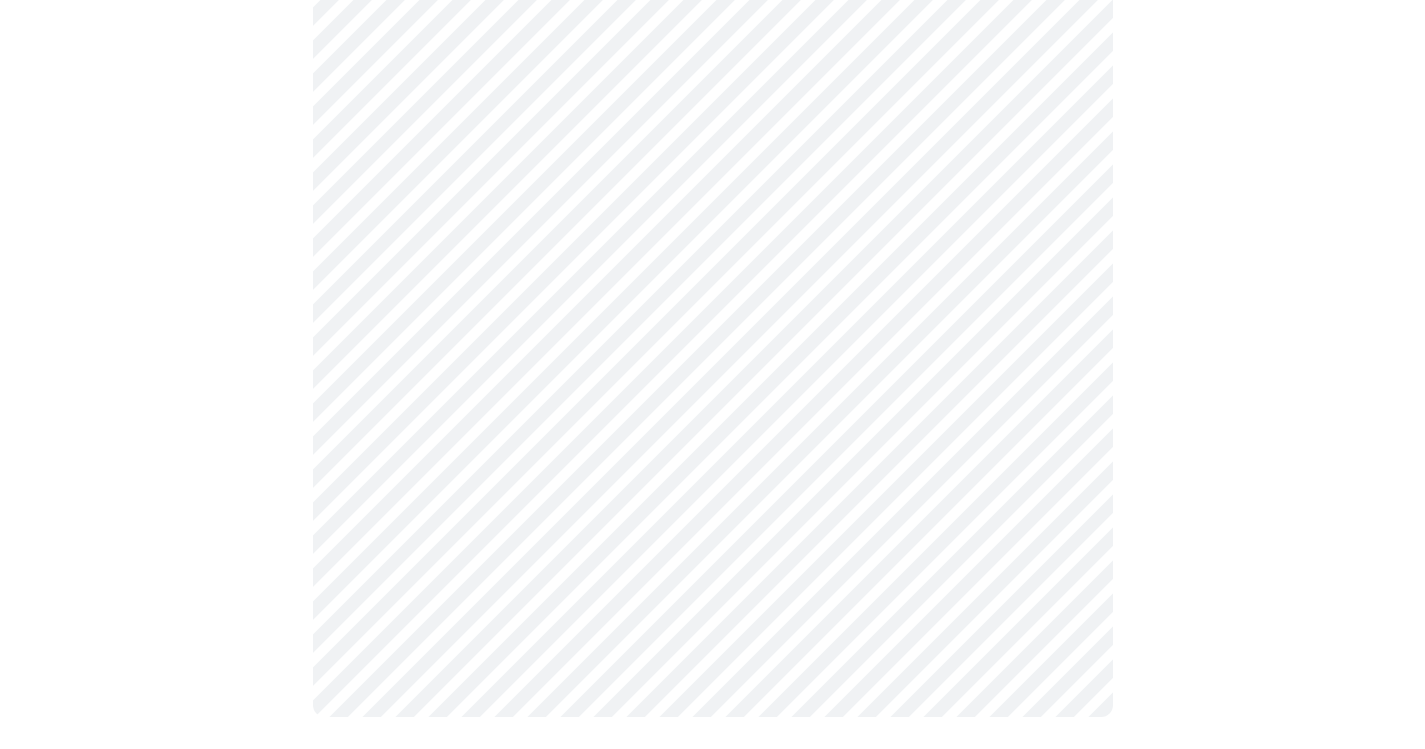 scroll, scrollTop: 0, scrollLeft: 0, axis: both 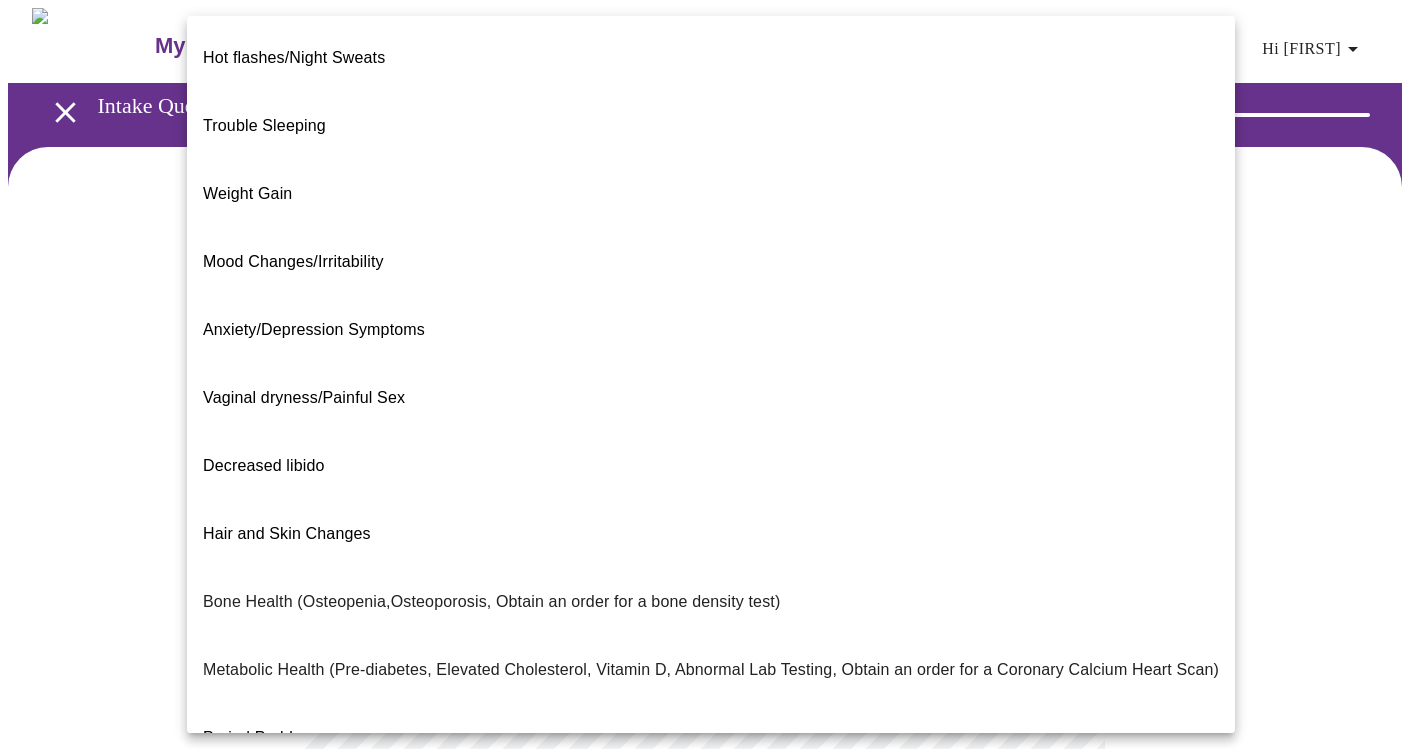 click on "MyMenopauseRx Appointments Messaging Labs Uploads Medications Community Refer a Friend Hi [FIRST]   Intake Questions for Tue, Aug 5th 2025 @ 8:40am-9:00am 2  /  13 Settings Billing Invoices Log out Hot flashes/Night Sweats
Trouble Sleeping
Weight Gain
Mood Changes/Irritability
Anxiety/Depression Symptoms
Vaginal dryness/Painful Sex
Decreased libido
Hair and Skin Changes
Bone Health (Osteopenia,Osteoporosis, Obtain an order for a bone density test)
Metabolic Health (Pre-diabetes, Elevated Cholesterol, Vitamin D, Abnormal Lab Testing, Obtain an order for a Coronary Calcium Heart Scan)
Period Problems
Postmenopausal Bleeding
Orgasms are weak
UTI Symptoms
Vaginal Infection
Herpes (oral, genital)
STD Testing
I feel great - just need a refill.
Other" at bounding box center (712, 609) 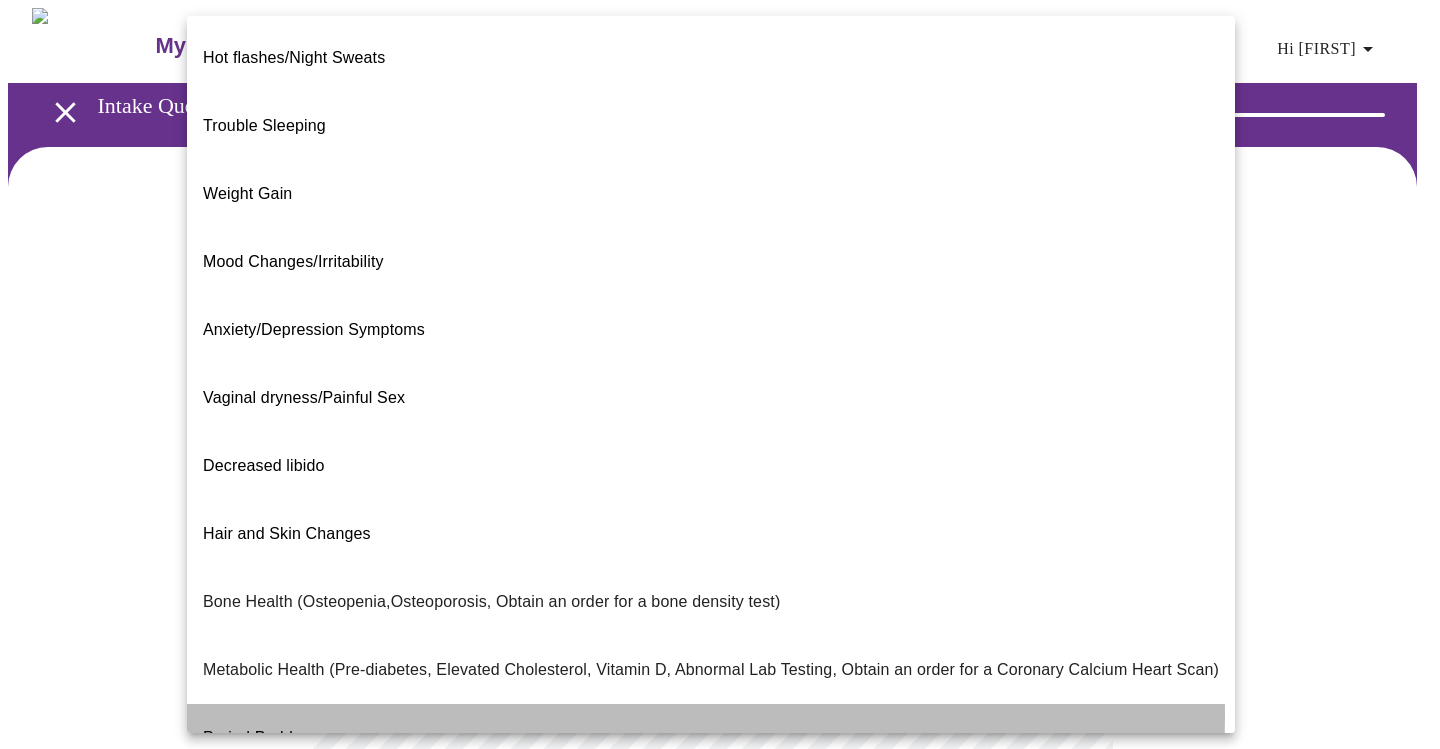 click on "Period Problems" at bounding box center (263, 737) 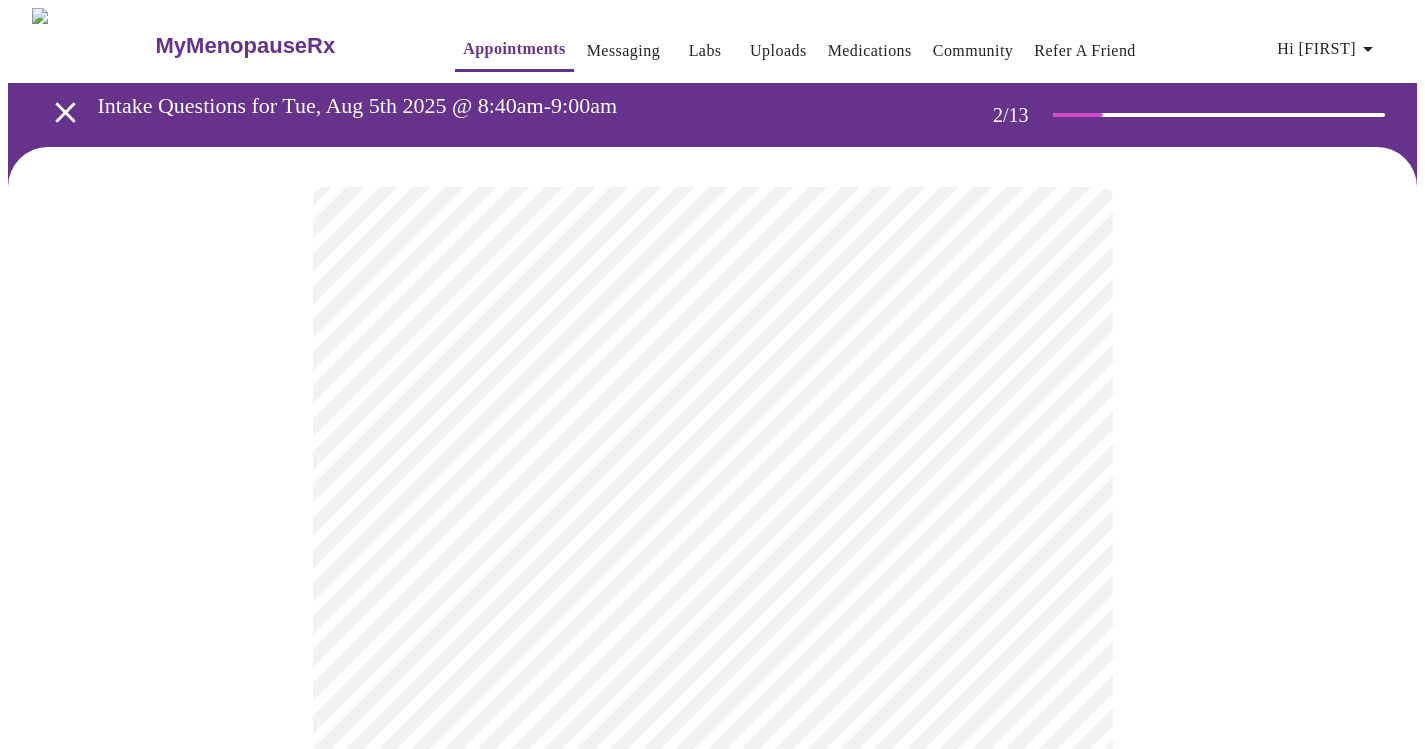 scroll, scrollTop: 100, scrollLeft: 0, axis: vertical 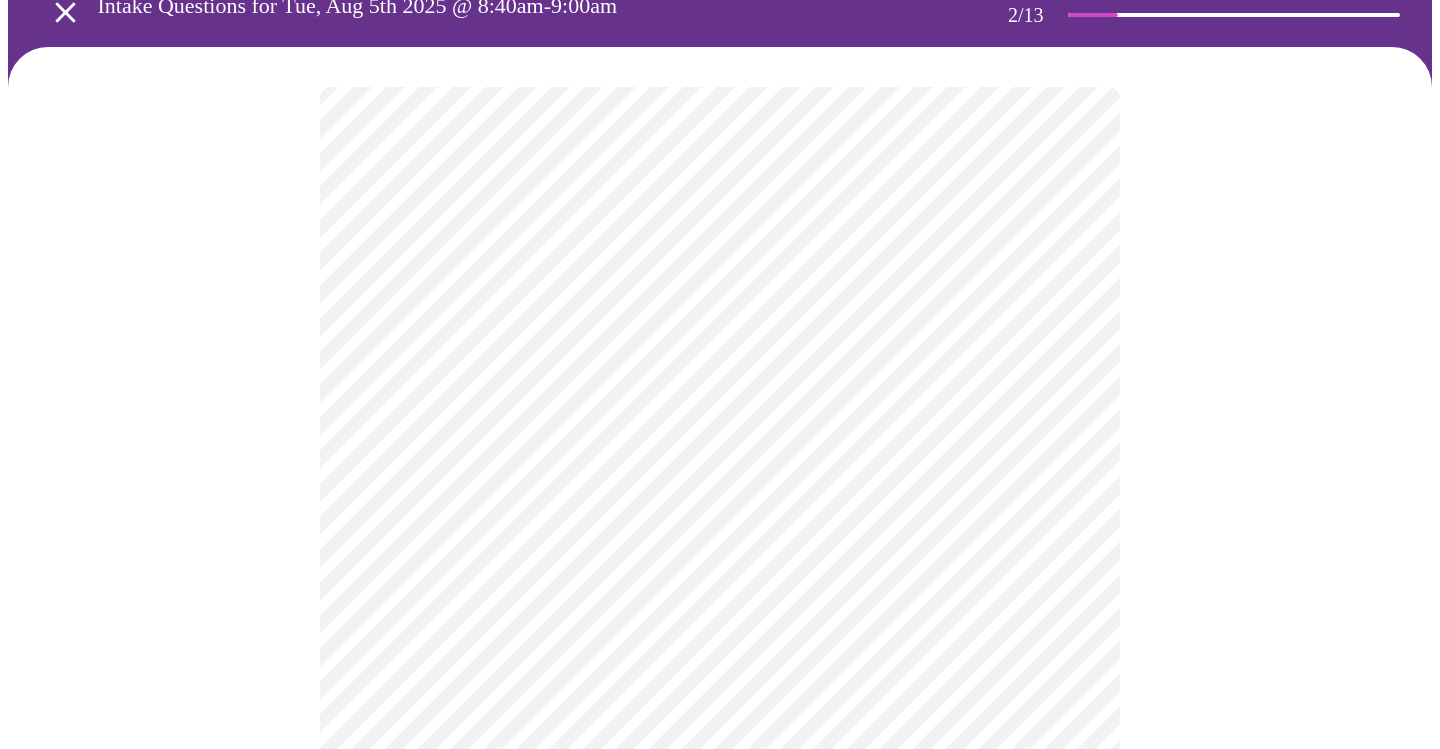 click on "MyMenopauseRx Appointments Messaging Labs Uploads Medications Community Refer a Friend Hi [FIRST]   Intake Questions for Tue, Aug 5th 2025 @ 8:40am-9:00am 2  /  13 Settings Billing Invoices Log out" at bounding box center (720, 503) 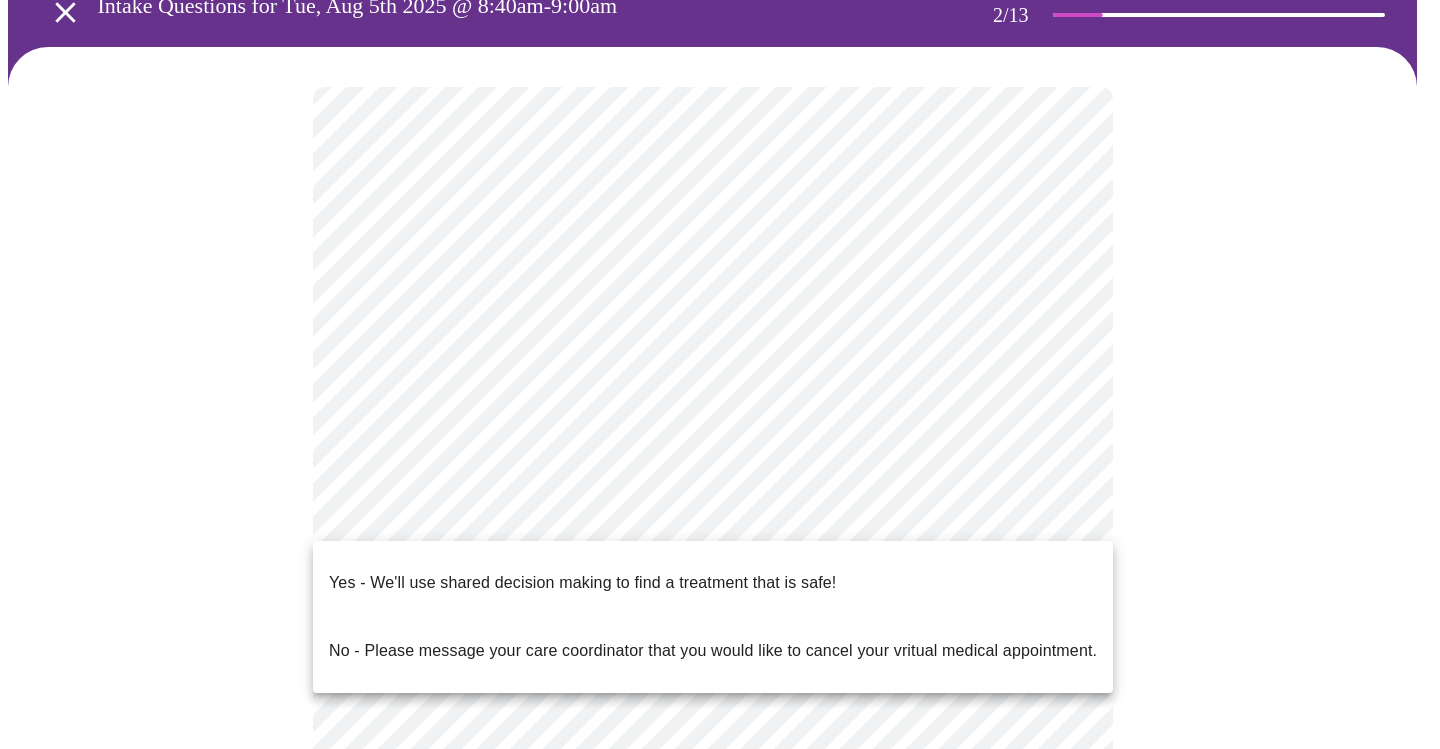 click at bounding box center (720, 374) 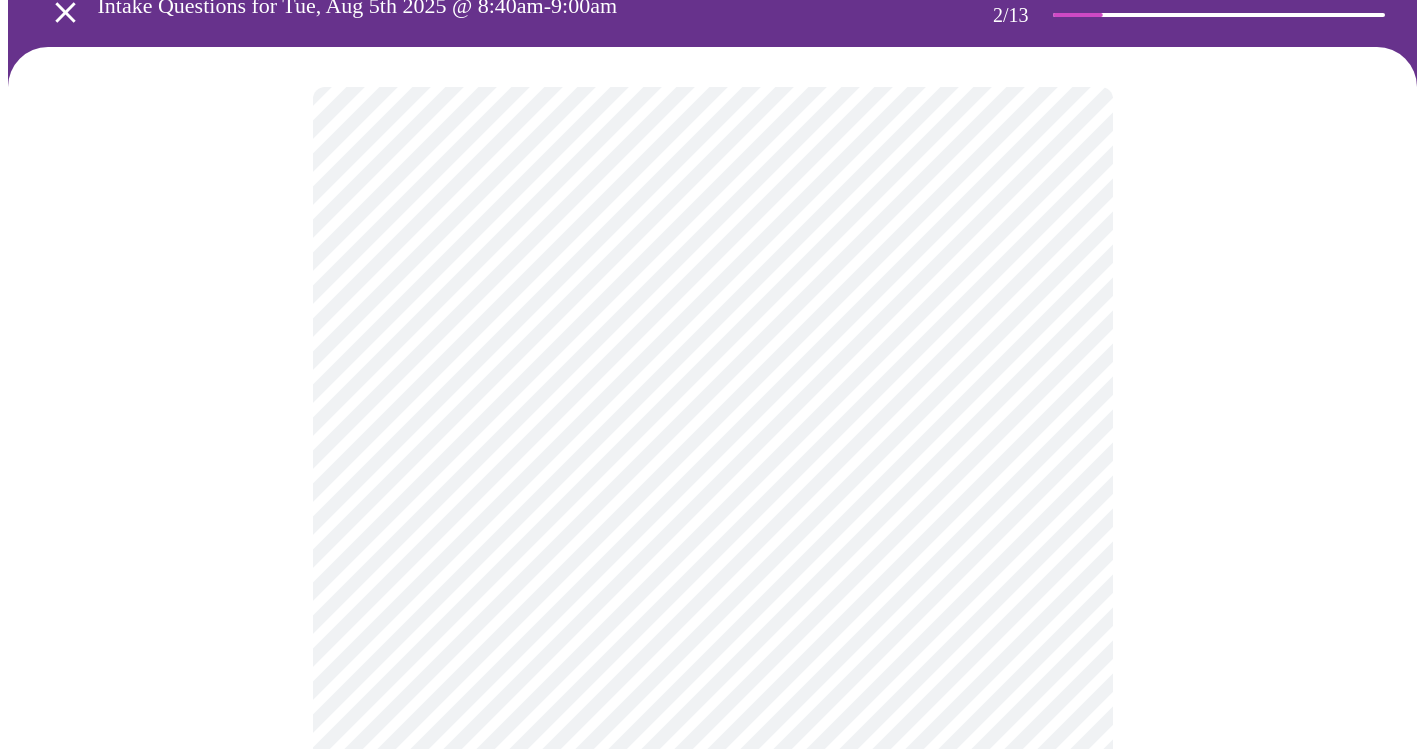 click on "MyMenopauseRx Appointments Messaging Labs Uploads Medications Community Refer a Friend Hi [FIRST]   Intake Questions for Tue, Aug 5th 2025 @ 8:40am-9:00am 2  /  13 Settings Billing Invoices Log out" at bounding box center [712, 503] 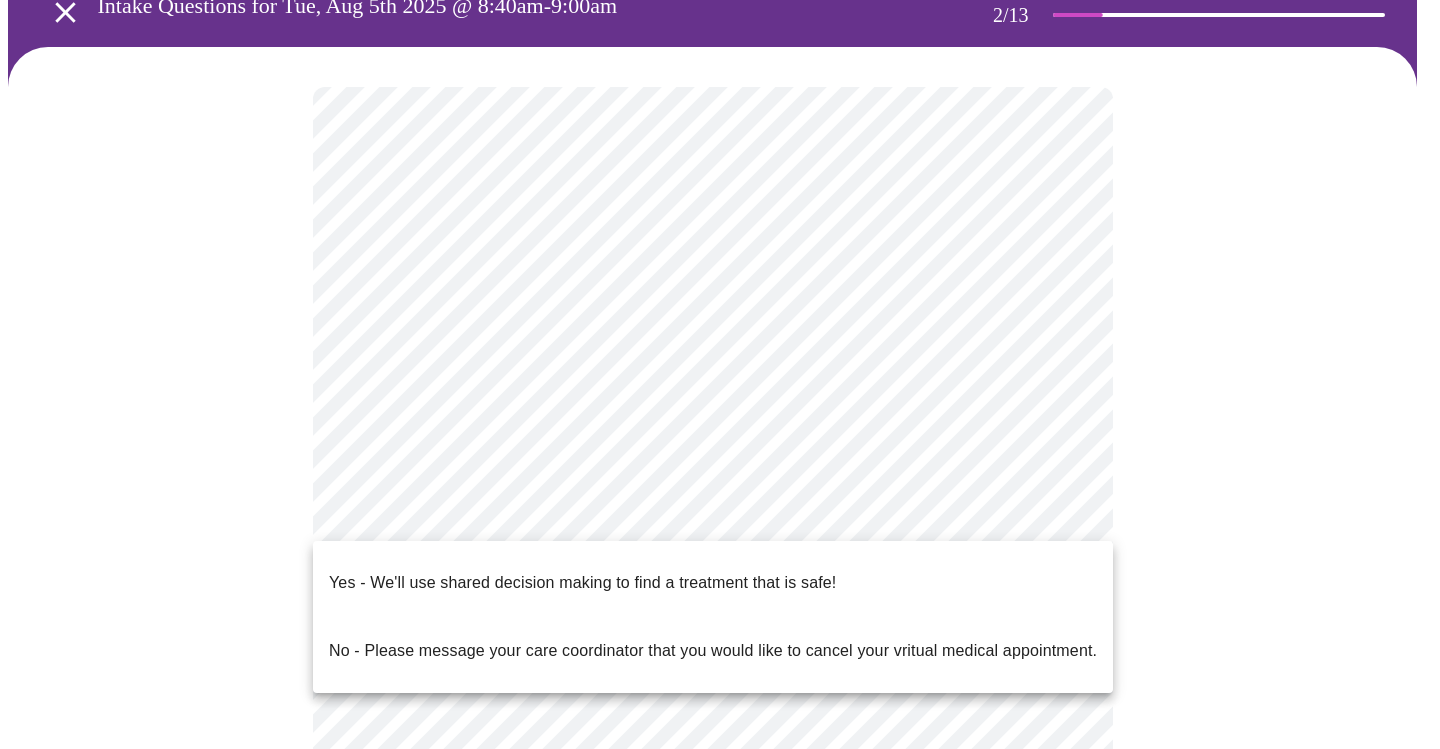 click on "Yes - We'll use shared decision making to find a treatment that is safe!" at bounding box center [582, 583] 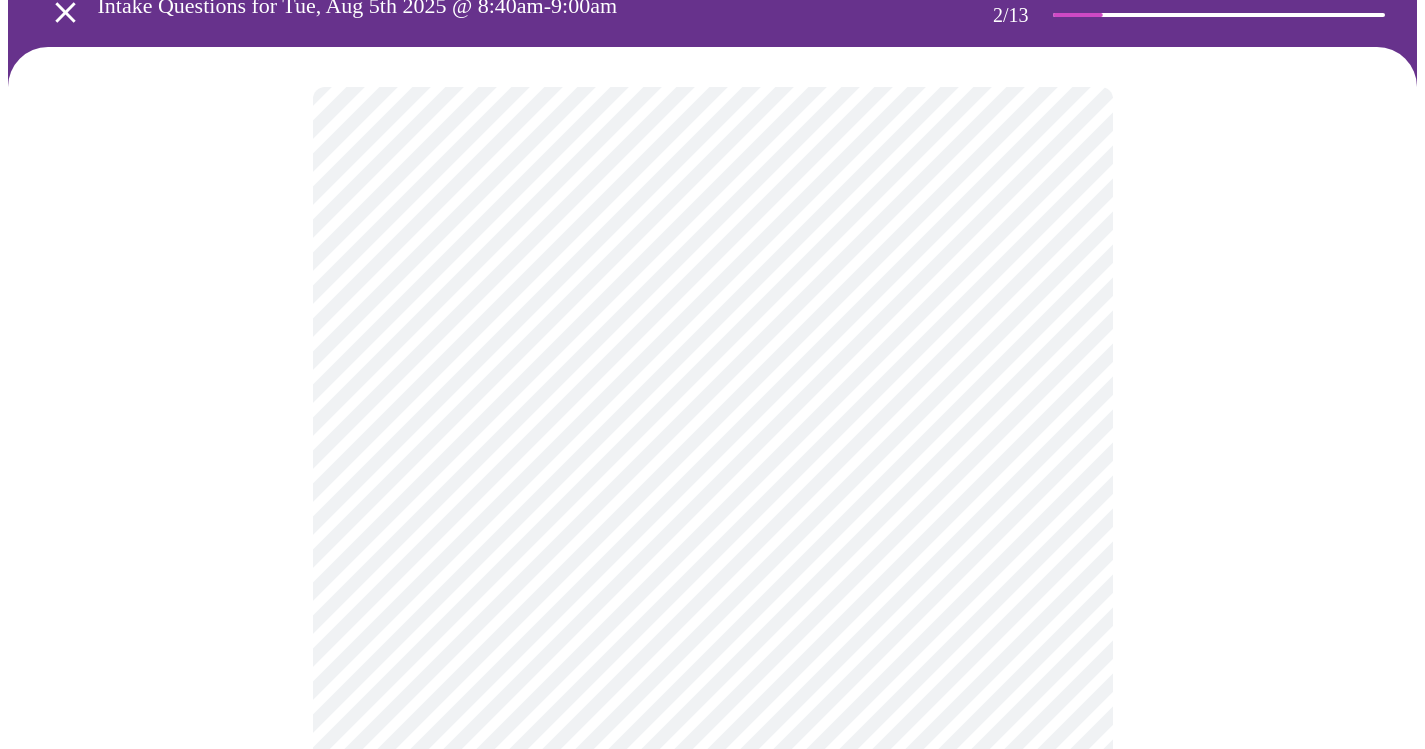 scroll, scrollTop: 300, scrollLeft: 0, axis: vertical 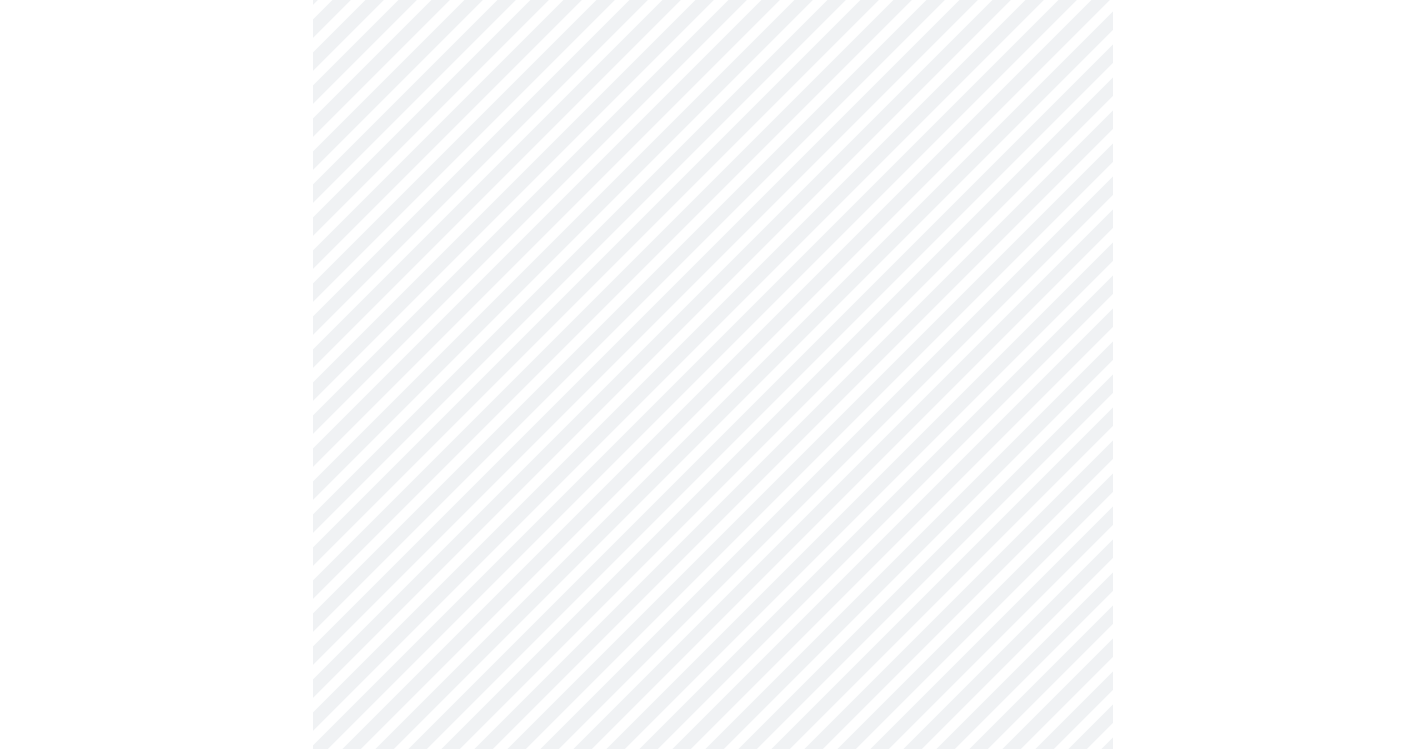 click at bounding box center [712, 345] 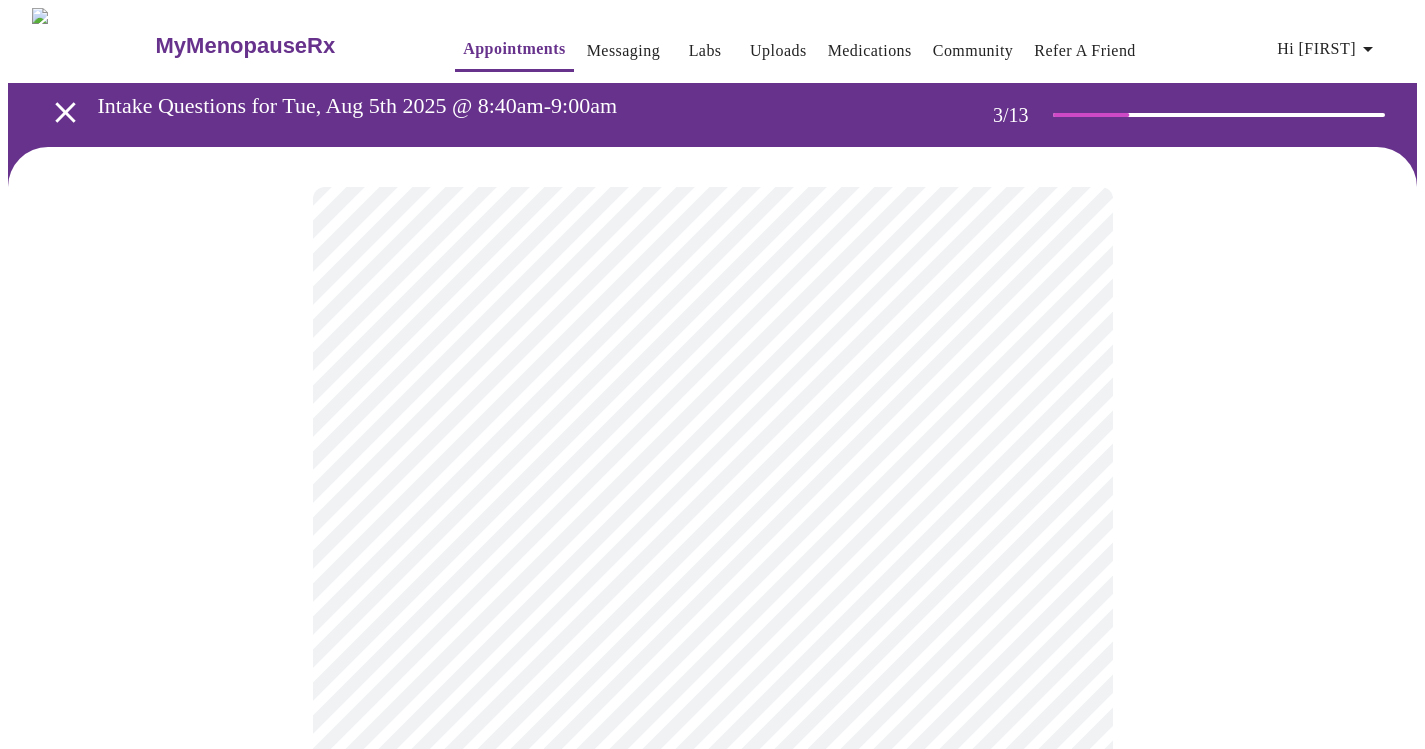 click on "MyMenopauseRx Appointments Messaging Labs Uploads Medications Community Refer a Friend Hi [FIRST]   Intake Questions for Tue, Aug 5th 2025 @ 8:40am-9:00am 3  /  13 Settings Billing Invoices Log out" at bounding box center (712, 1359) 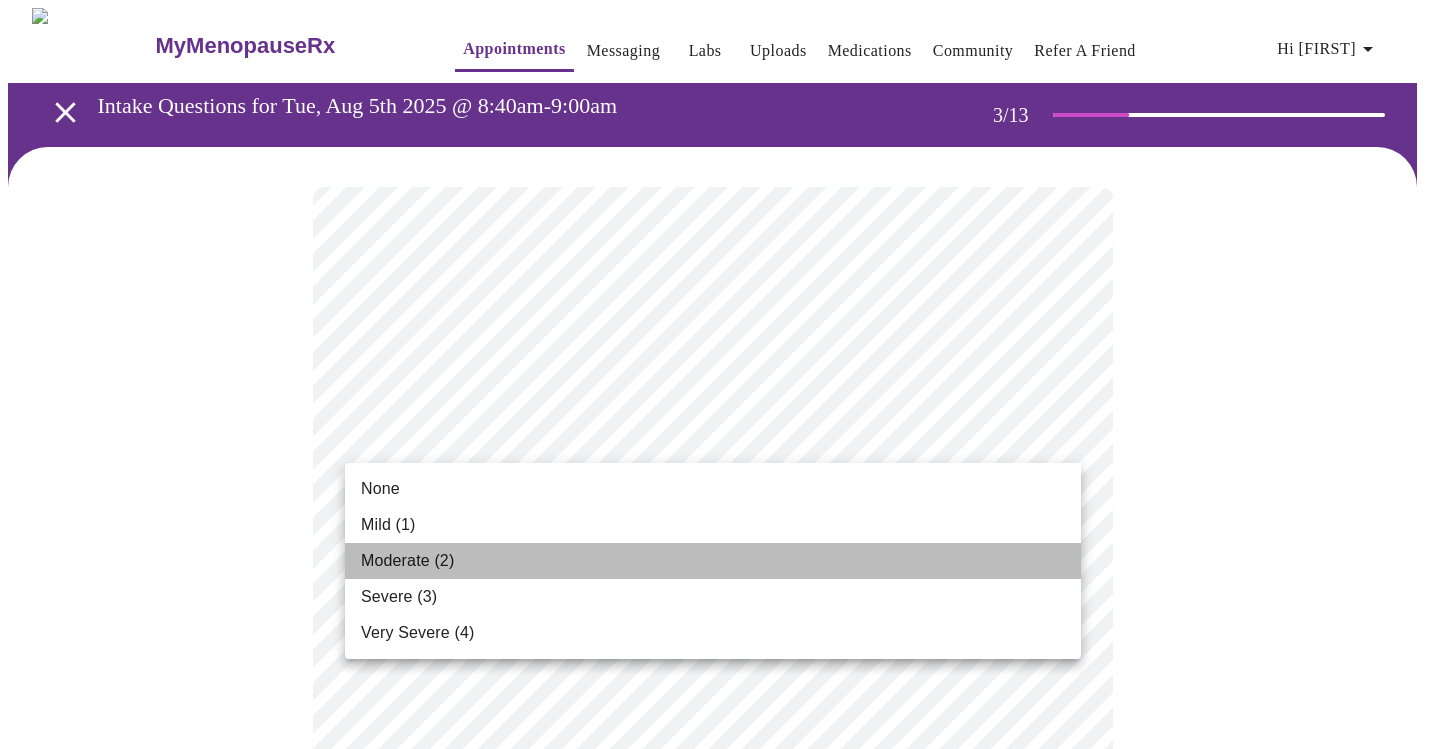 click on "Moderate (2)" at bounding box center [407, 561] 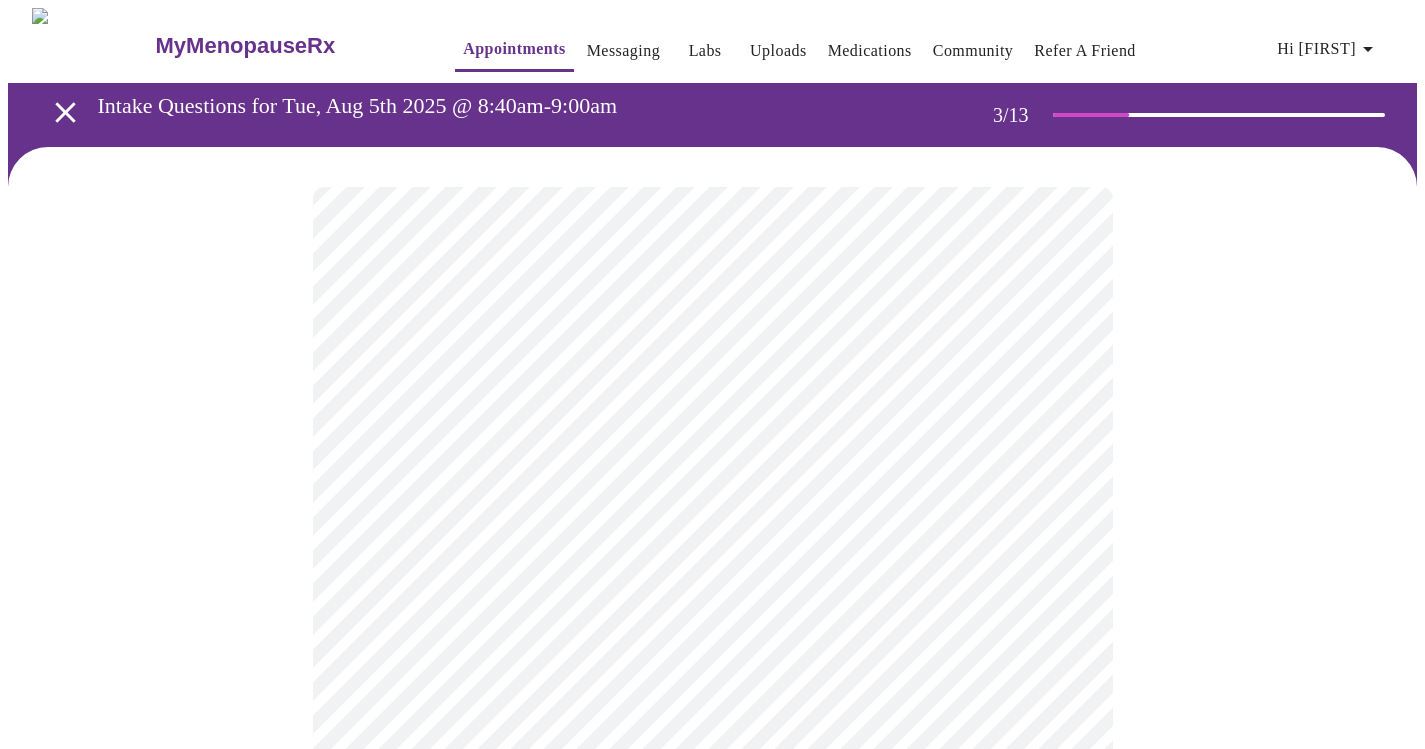 click on "MyMenopauseRx Appointments Messaging Labs Uploads Medications Community Refer a Friend Hi [FIRST]   Intake Questions for Tue, Aug 5th 2025 @ 8:40am-9:00am 3  /  13 Settings Billing Invoices Log out" at bounding box center [712, 1324] 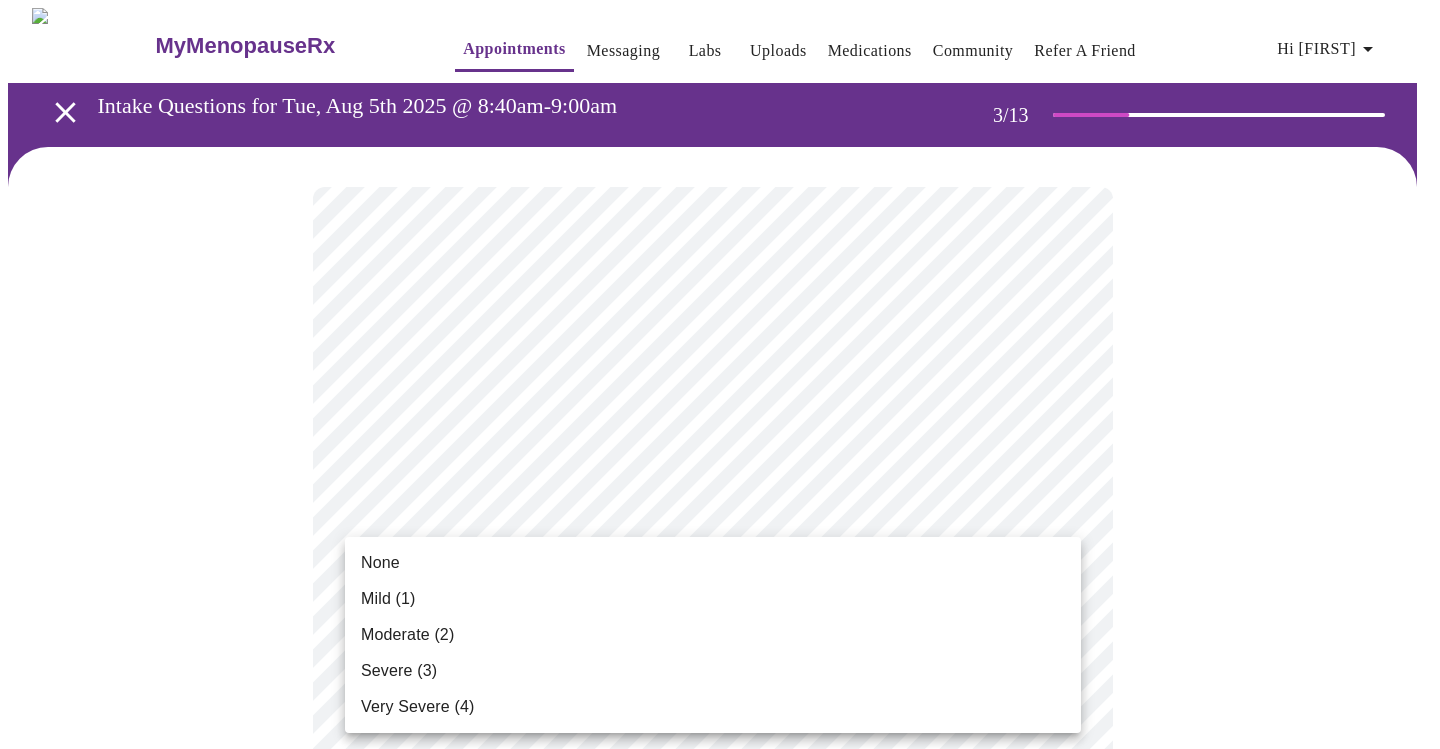 click on "Severe (3)" at bounding box center [399, 671] 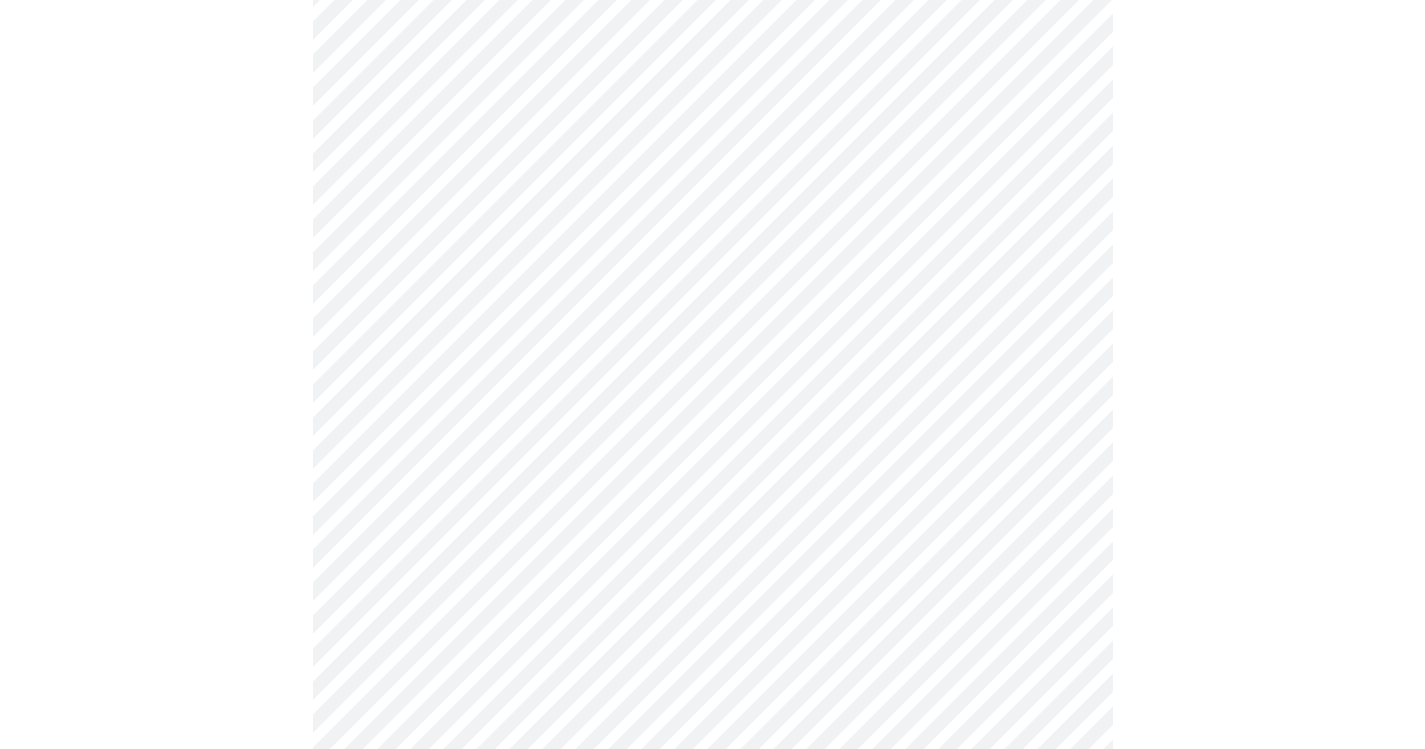 scroll, scrollTop: 200, scrollLeft: 0, axis: vertical 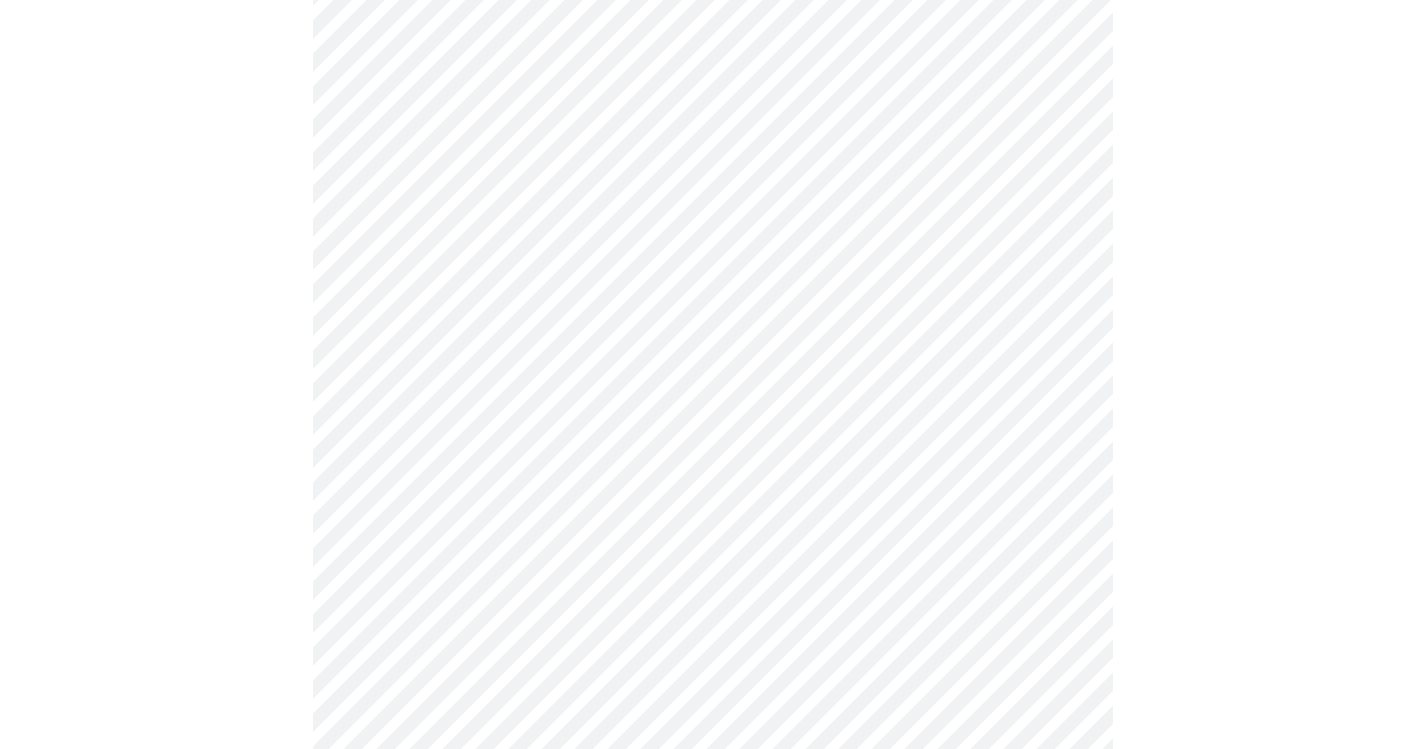 click on "MyMenopauseRx Appointments Messaging Labs Uploads Medications Community Refer a Friend Hi [FIRST]   Intake Questions for Tue, Aug 5th 2025 @ 8:40am-9:00am 3  /  13 Settings Billing Invoices Log out" at bounding box center (712, 1110) 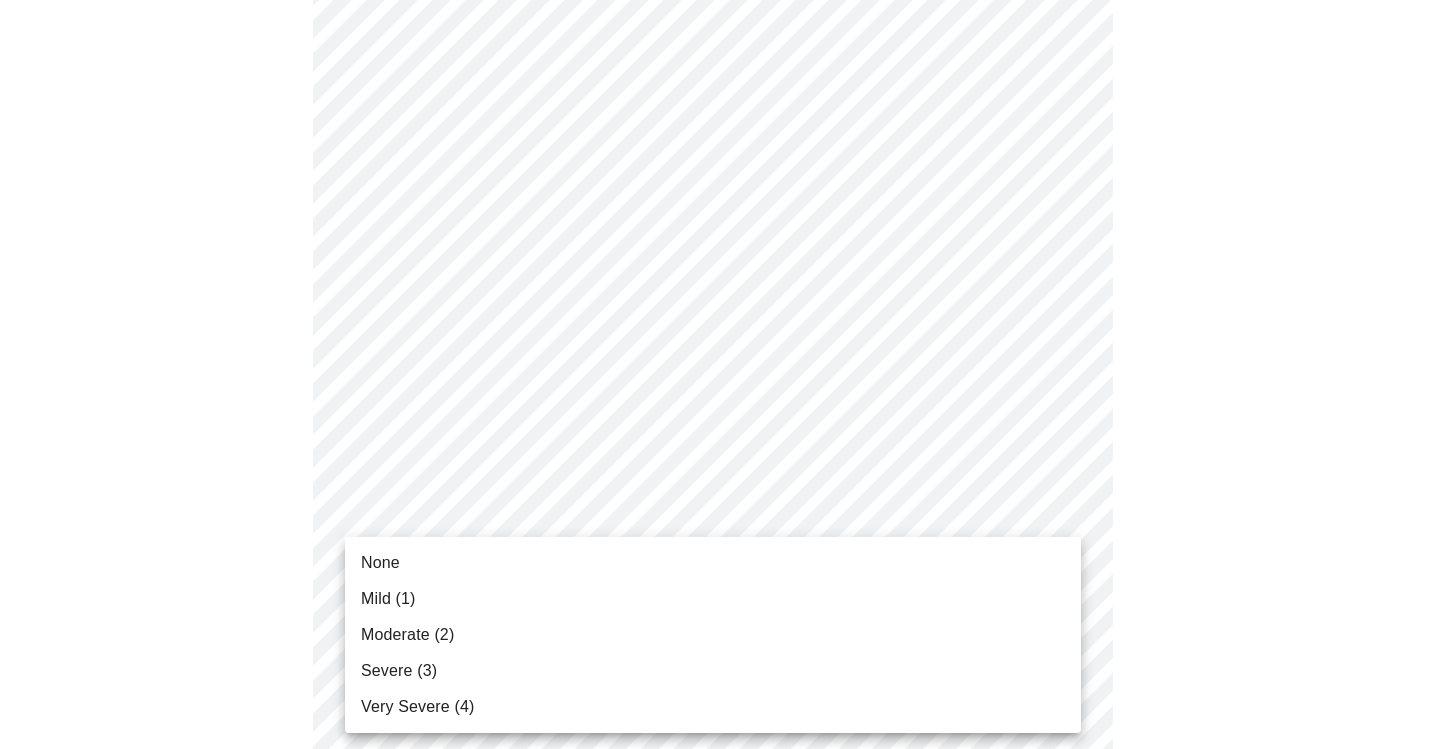 click on "Mild (1)" at bounding box center (388, 599) 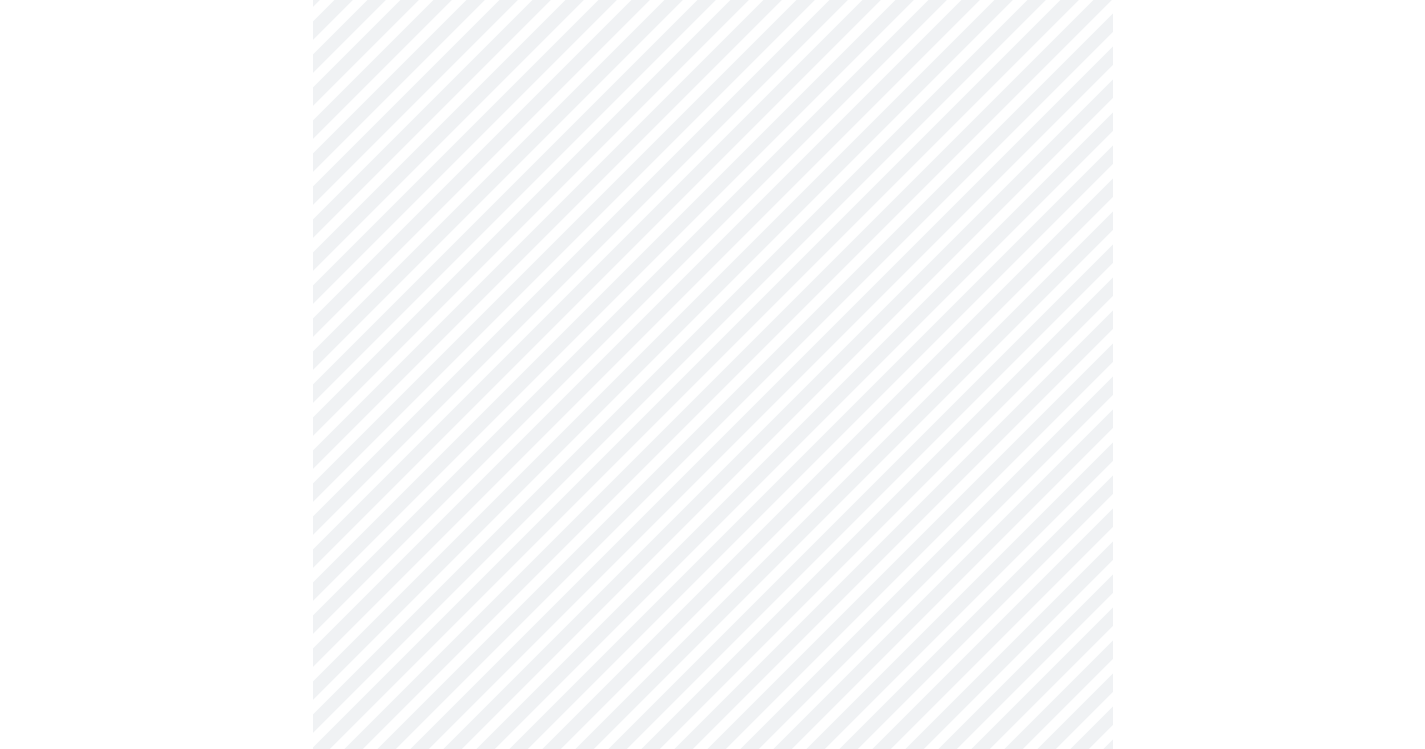 scroll, scrollTop: 400, scrollLeft: 0, axis: vertical 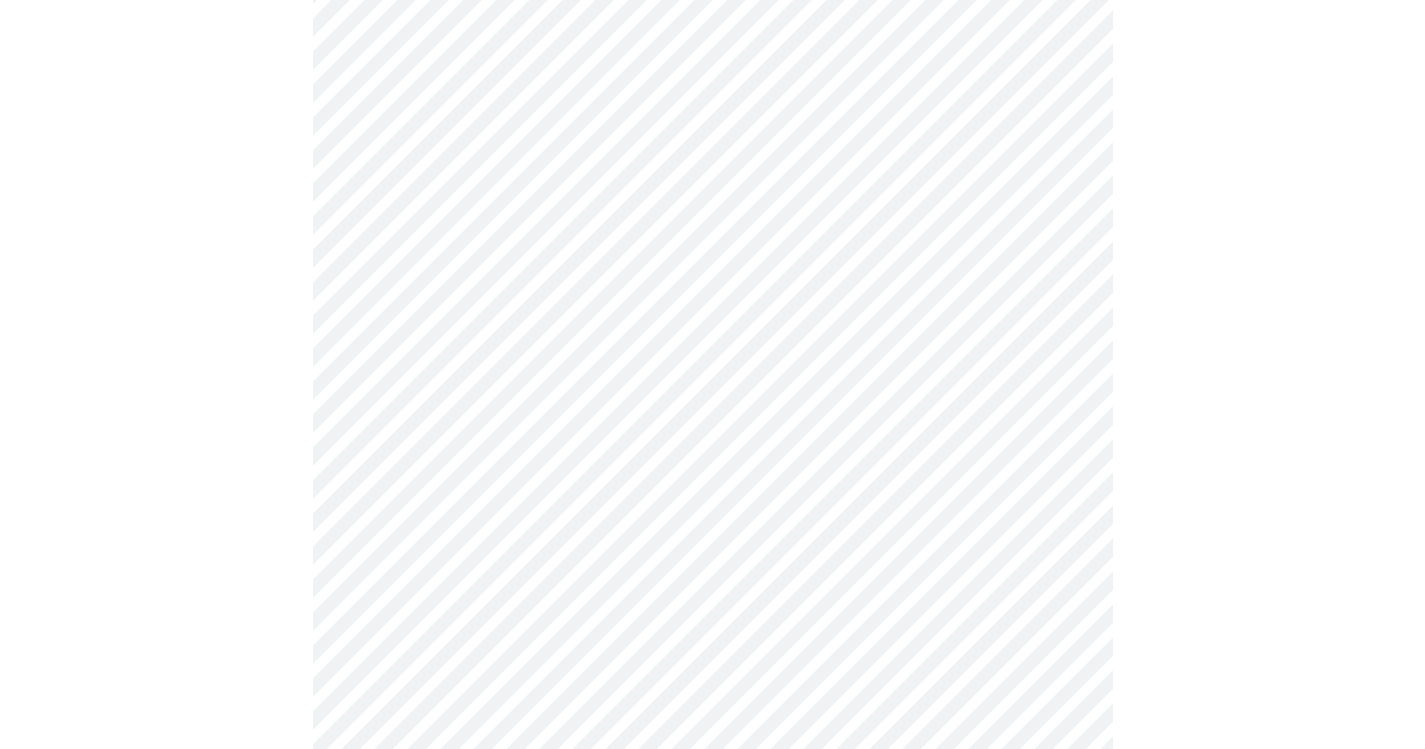 click on "MyMenopauseRx Appointments Messaging Labs Uploads Medications Community Refer a Friend Hi [FIRST]   Intake Questions for Tue, Aug 5th 2025 @ 8:40am-9:00am 3  /  13 Settings Billing Invoices Log out" at bounding box center (712, 896) 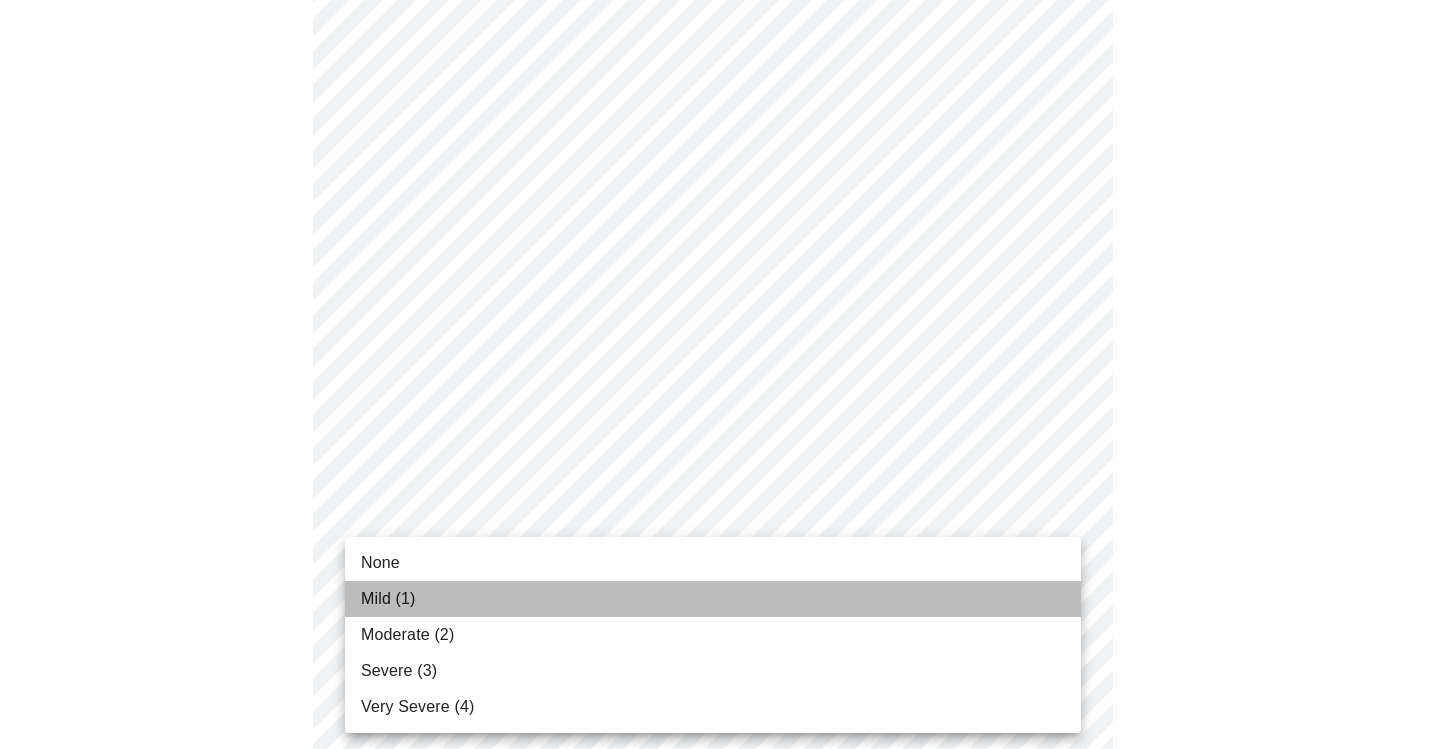 click on "Mild (1)" at bounding box center [388, 599] 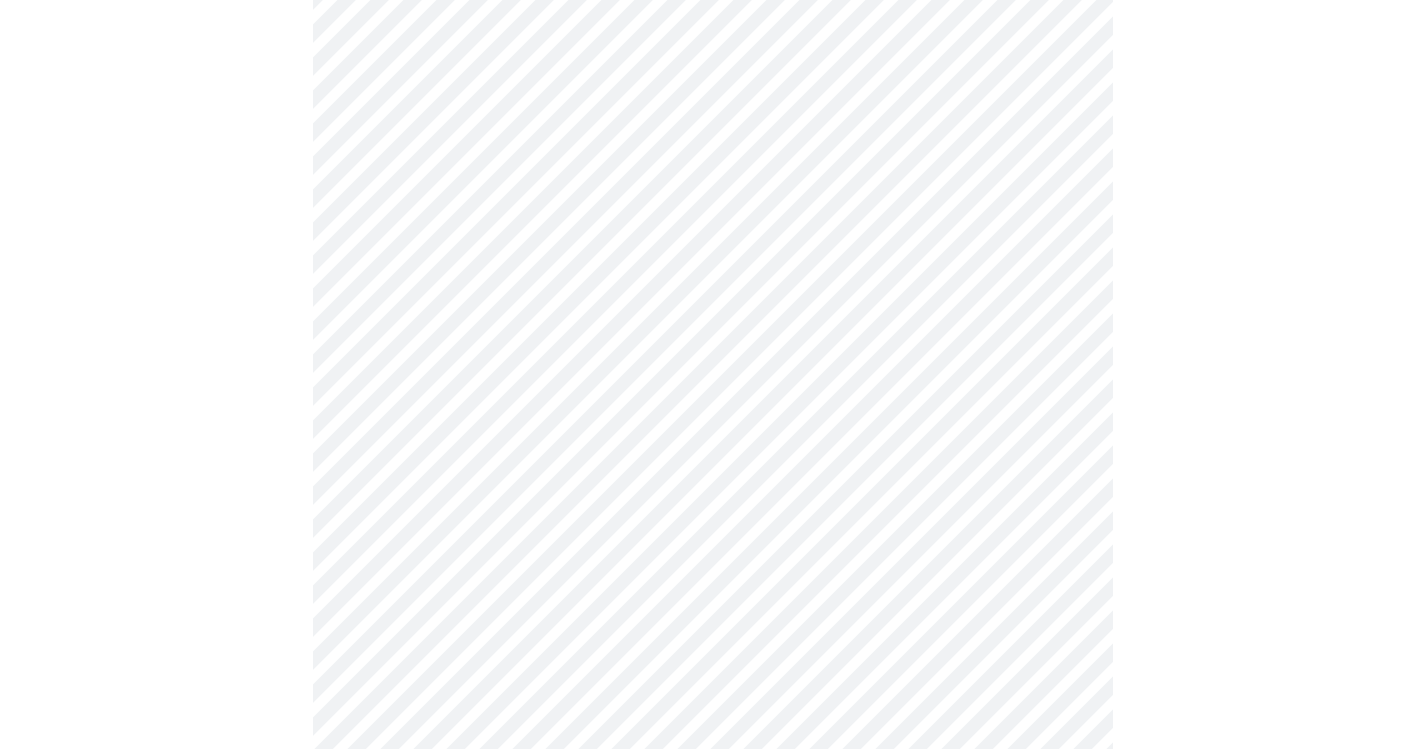 scroll, scrollTop: 600, scrollLeft: 0, axis: vertical 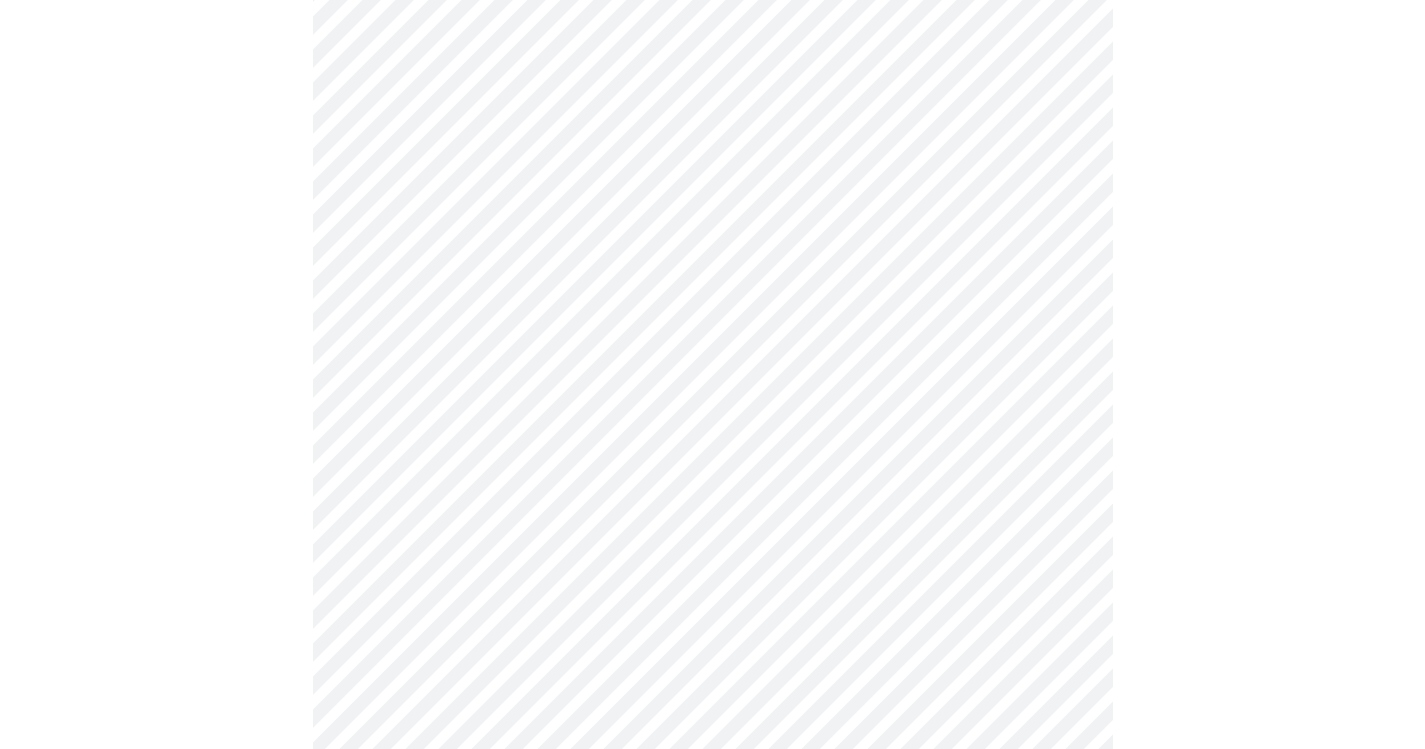 click on "MyMenopauseRx Appointments Messaging Labs Uploads Medications Community Refer a Friend Hi [FIRST]   Intake Questions for Tue, Aug 5th 2025 @ 8:40am-9:00am 3  /  13 Settings Billing Invoices Log out" at bounding box center (712, 682) 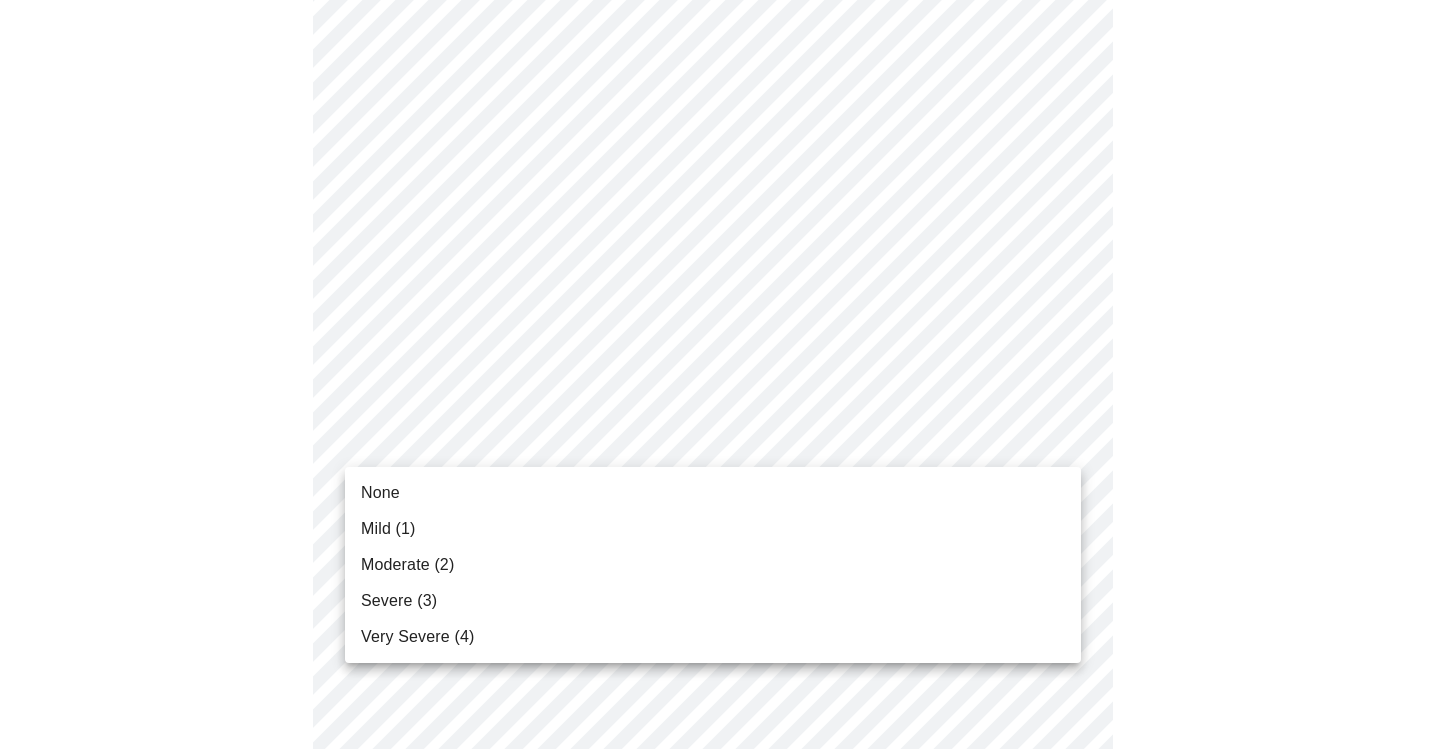 click on "Moderate (2)" at bounding box center (407, 565) 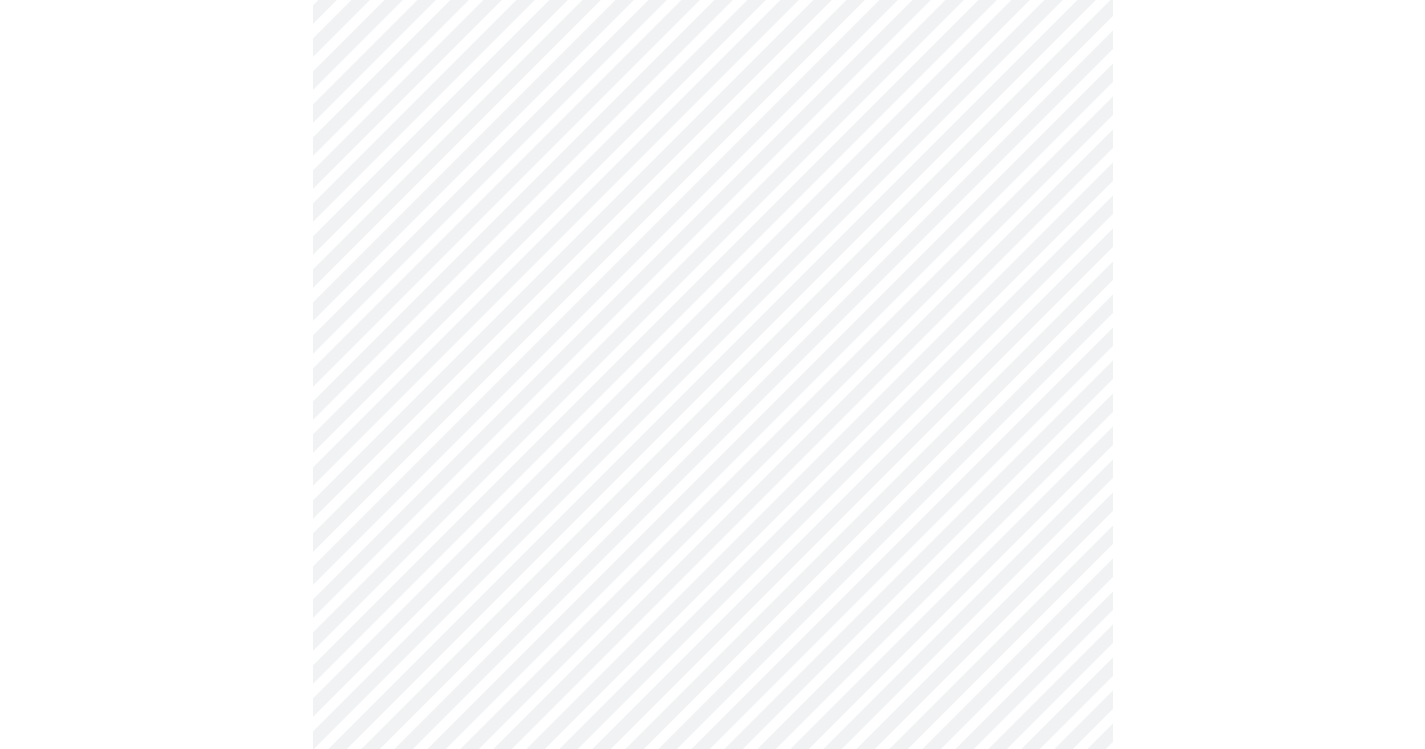 scroll, scrollTop: 700, scrollLeft: 0, axis: vertical 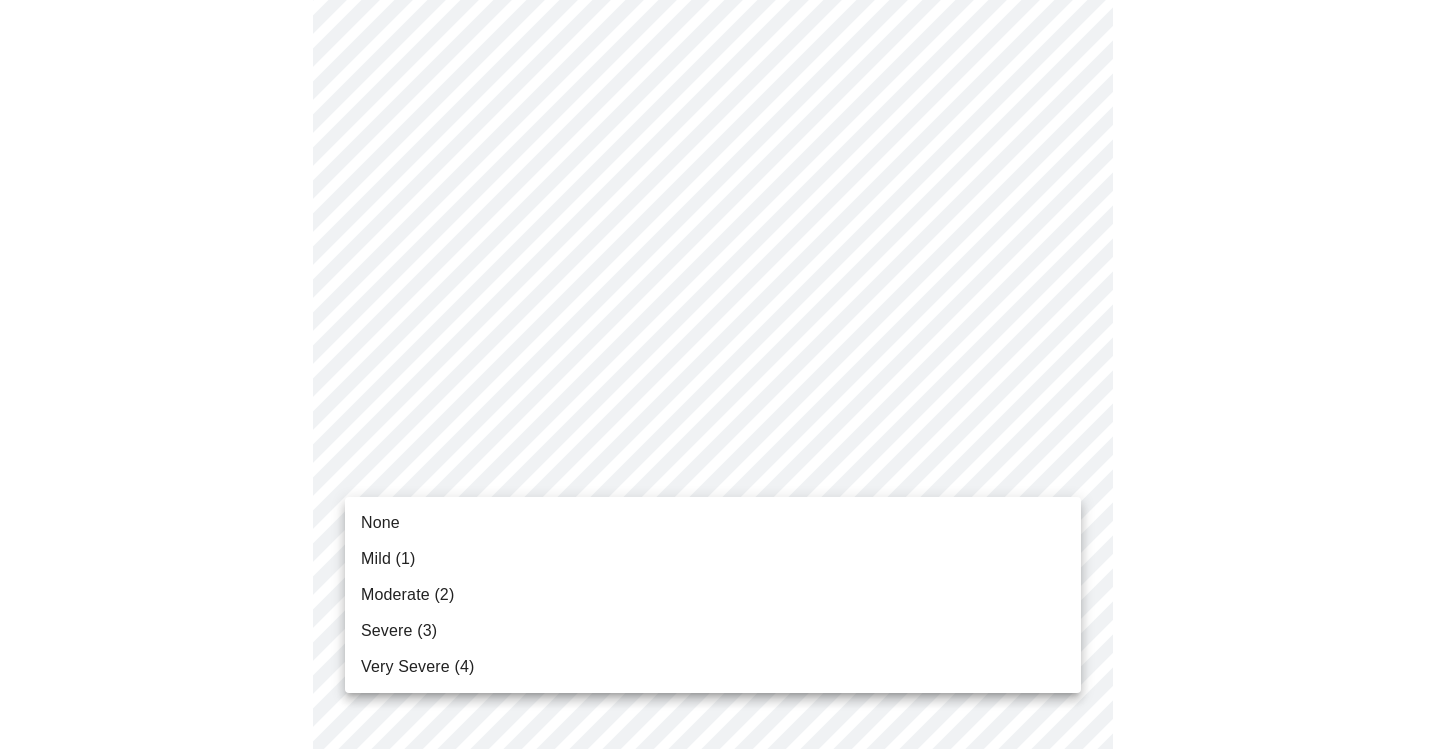 click on "MyMenopauseRx Appointments Messaging Labs Uploads Medications Community Refer a Friend Hi [FIRST]   Intake Questions for Tue, Aug 5th 2025 @ 8:40am-9:00am 3  /  13 Settings Billing Invoices Log out None Mild (1) Moderate (2) Severe (3) Very Severe (4)" at bounding box center [720, 568] 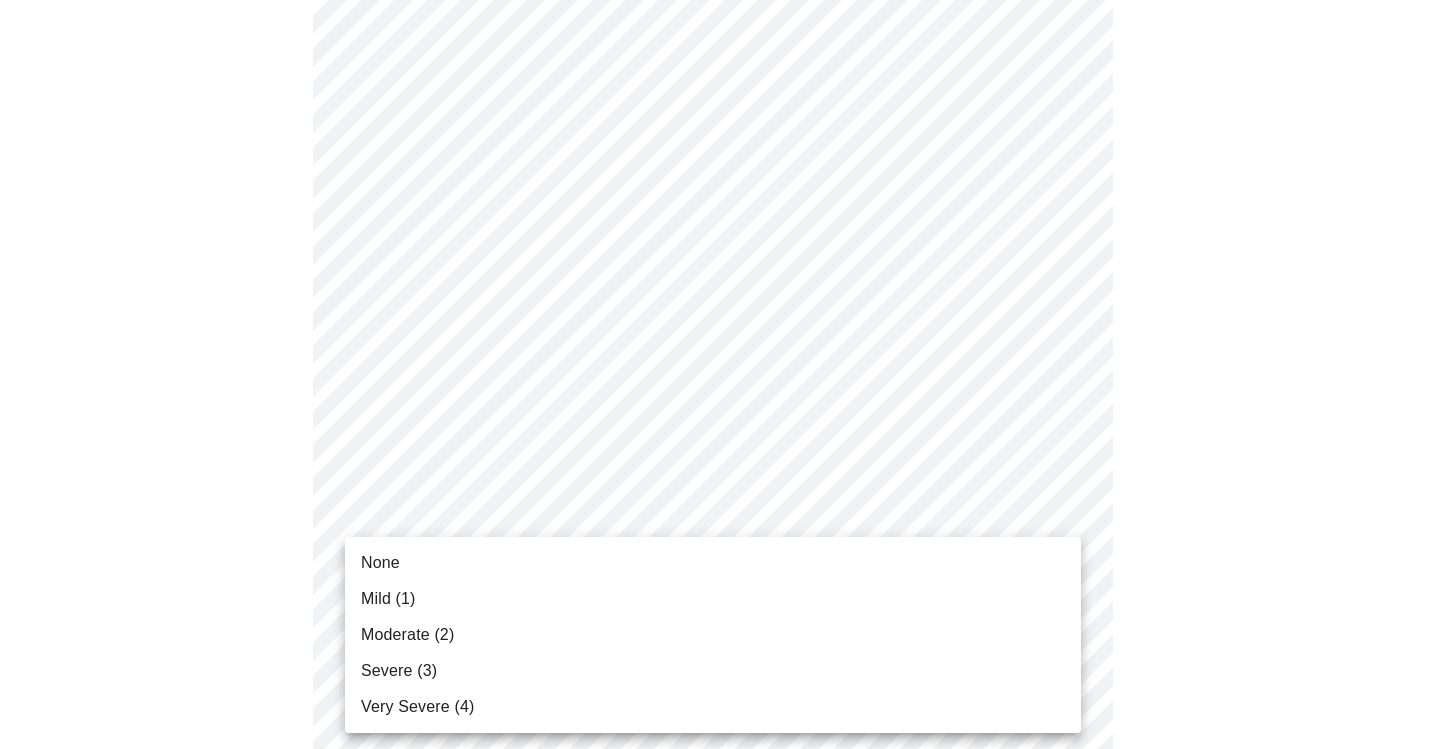 click on "MyMenopauseRx Appointments Messaging Labs Uploads Medications Community Refer a Friend Hi [FIRST]   Intake Questions for Tue, Aug 5th 2025 @ 8:40am-9:00am 3  /  13 Settings Billing Invoices Log out None Mild (1) Moderate (2) Severe (3) Very Severe (4)" at bounding box center [720, 554] 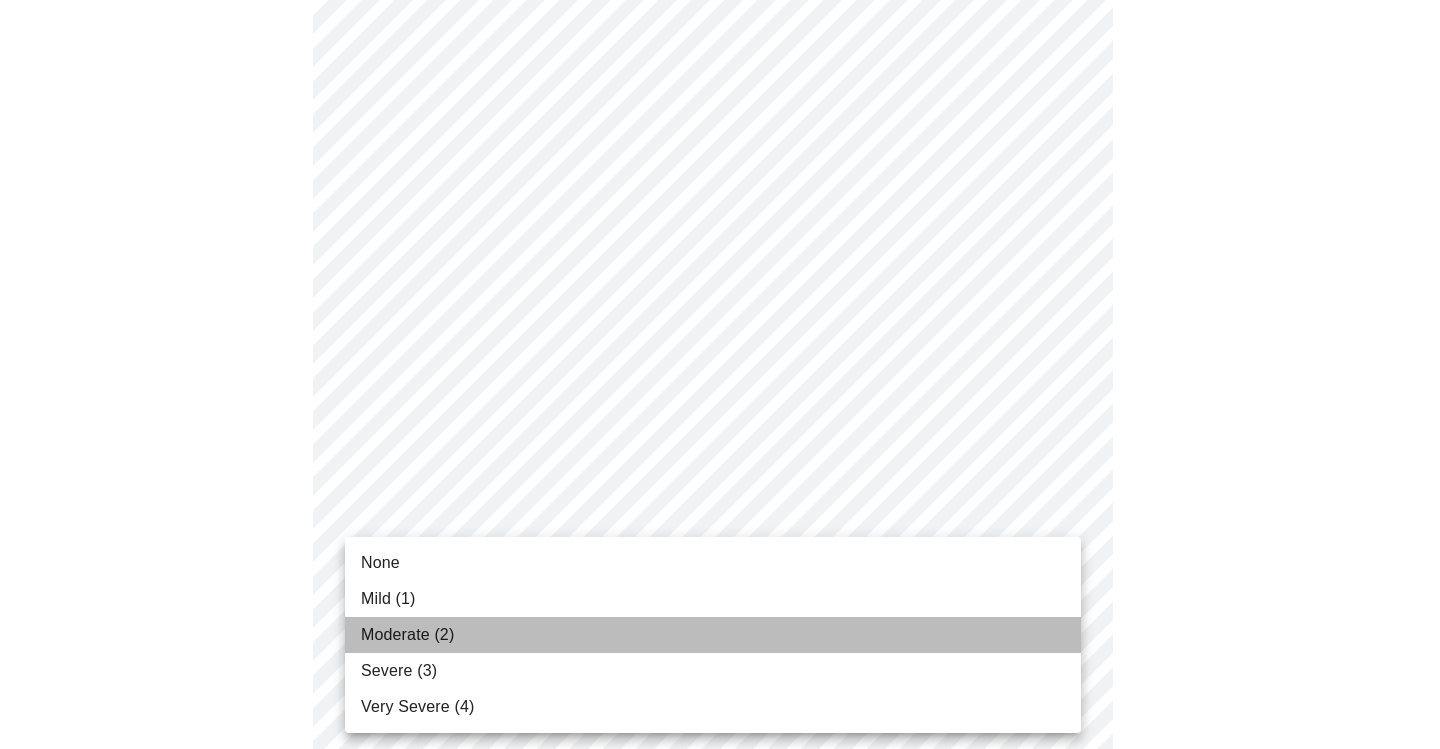 click on "Moderate (2)" at bounding box center (407, 635) 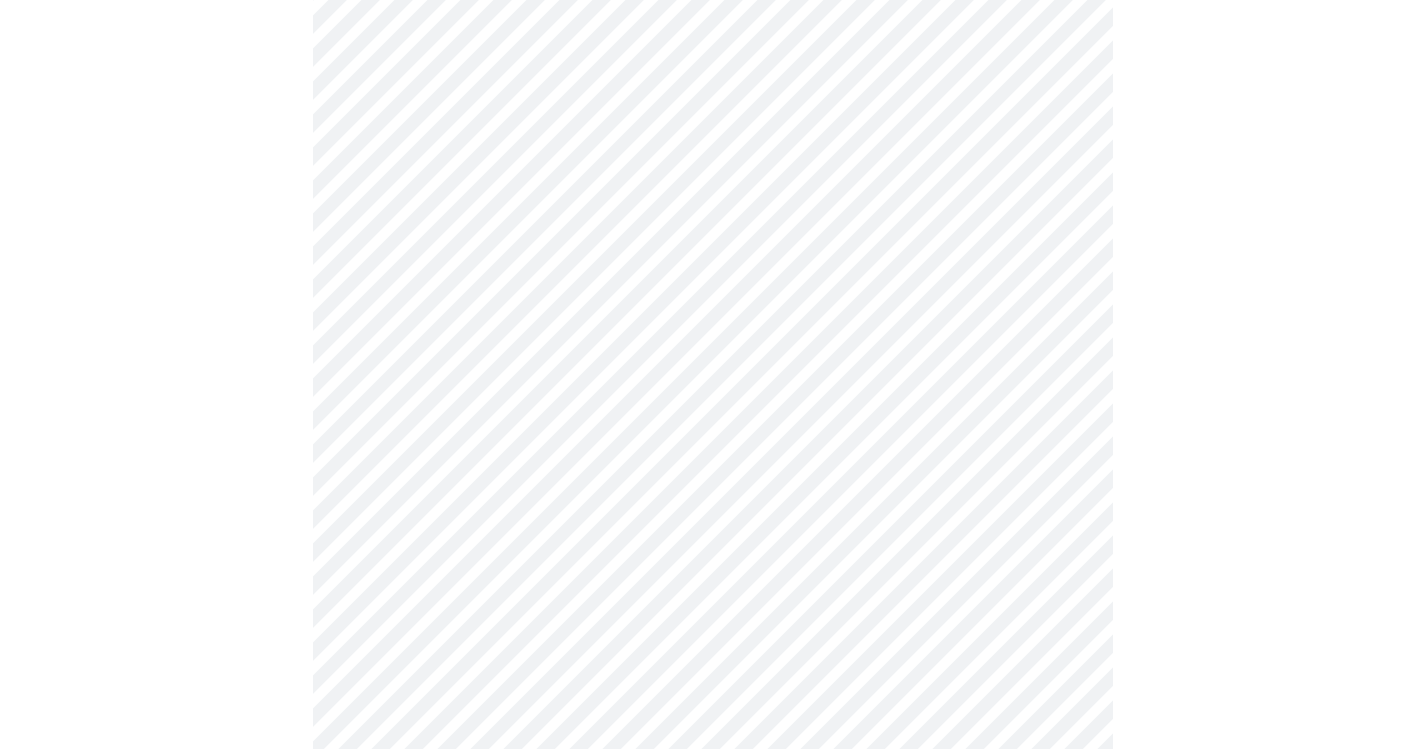 click on "MyMenopauseRx Appointments Messaging Labs Uploads Medications Community Refer a Friend Hi [FIRST]   Intake Questions for Tue, Aug 5th 2025 @ 8:40am-9:00am 3  /  13 Settings Billing Invoices Log out" at bounding box center [712, 540] 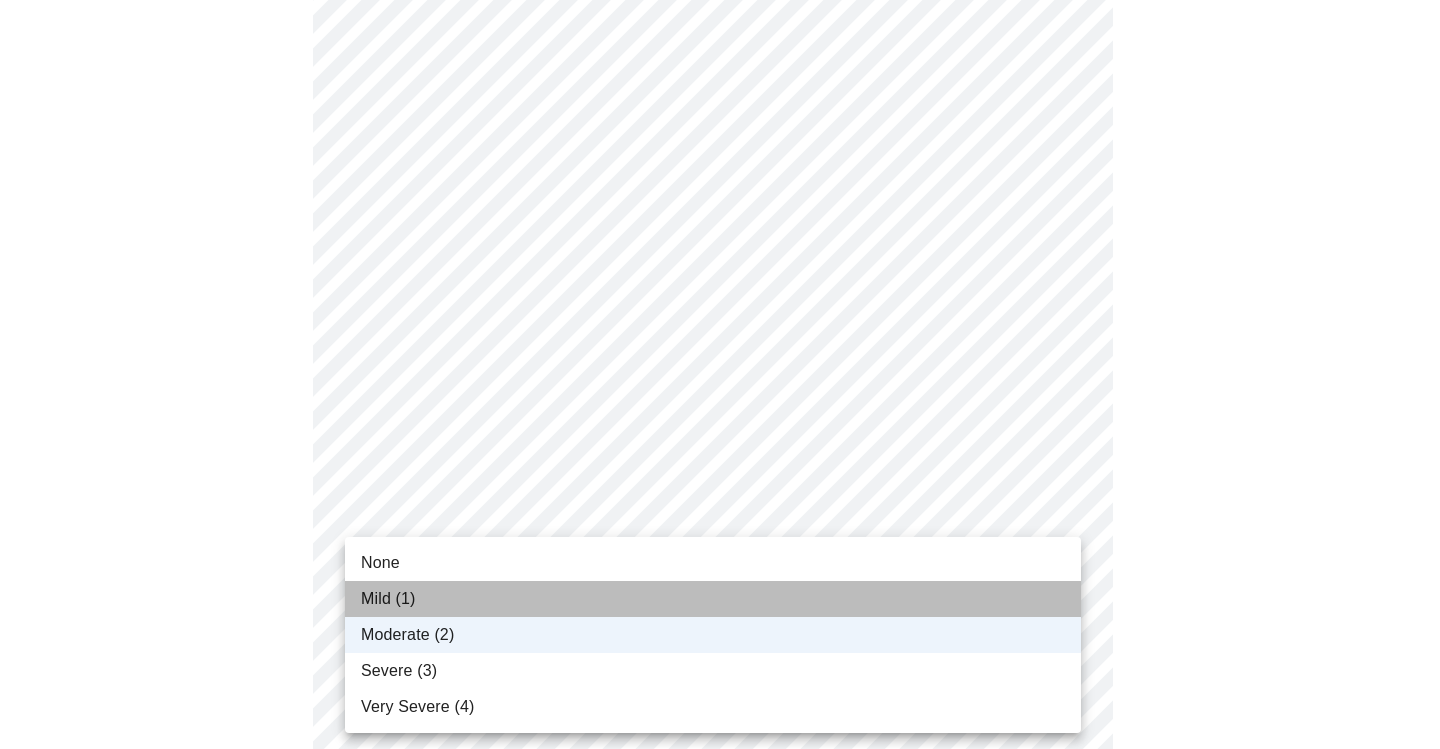 click on "Mild (1)" at bounding box center (388, 599) 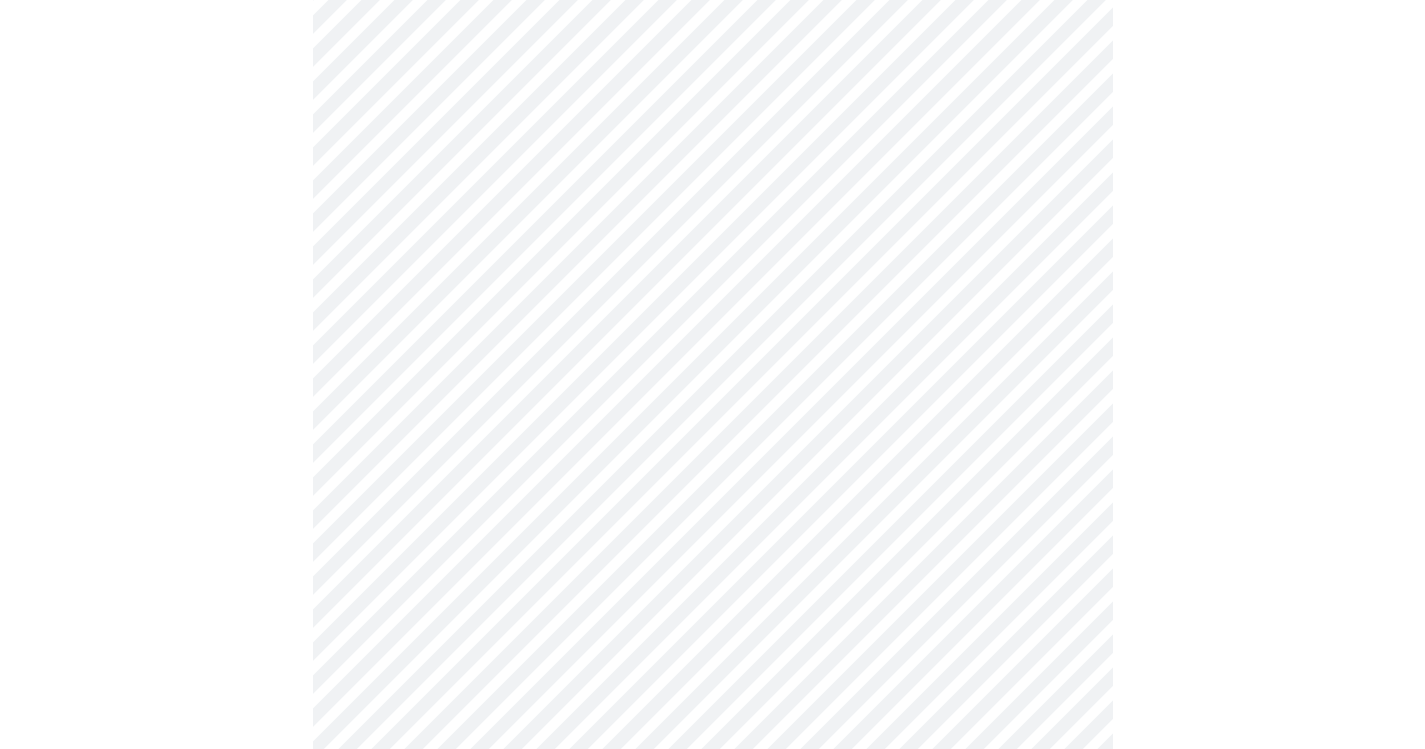 scroll, scrollTop: 1000, scrollLeft: 0, axis: vertical 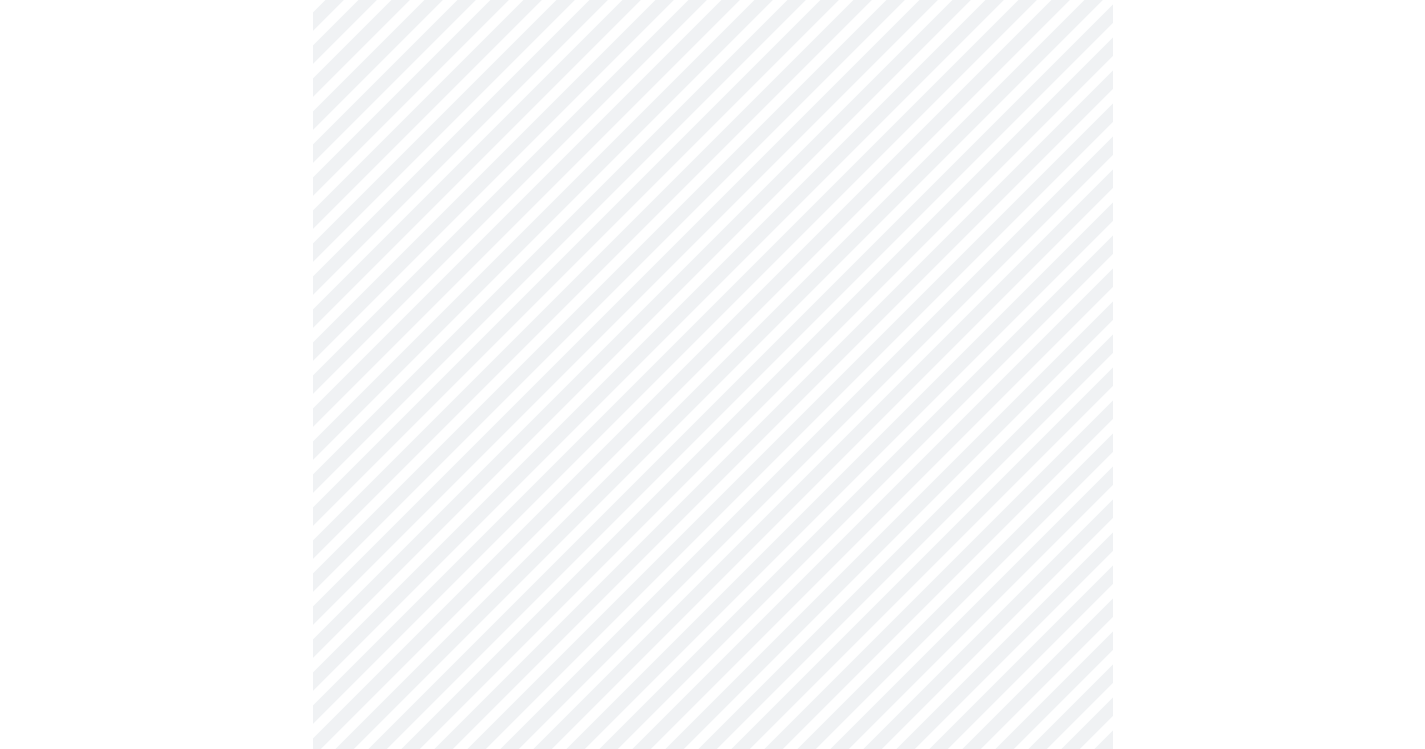 click on "MyMenopauseRx Appointments Messaging Labs Uploads Medications Community Refer a Friend Hi [FIRST]   Intake Questions for Tue, Aug 5th 2025 @ 8:40am-9:00am 3  /  13 Settings Billing Invoices Log out" at bounding box center (712, 240) 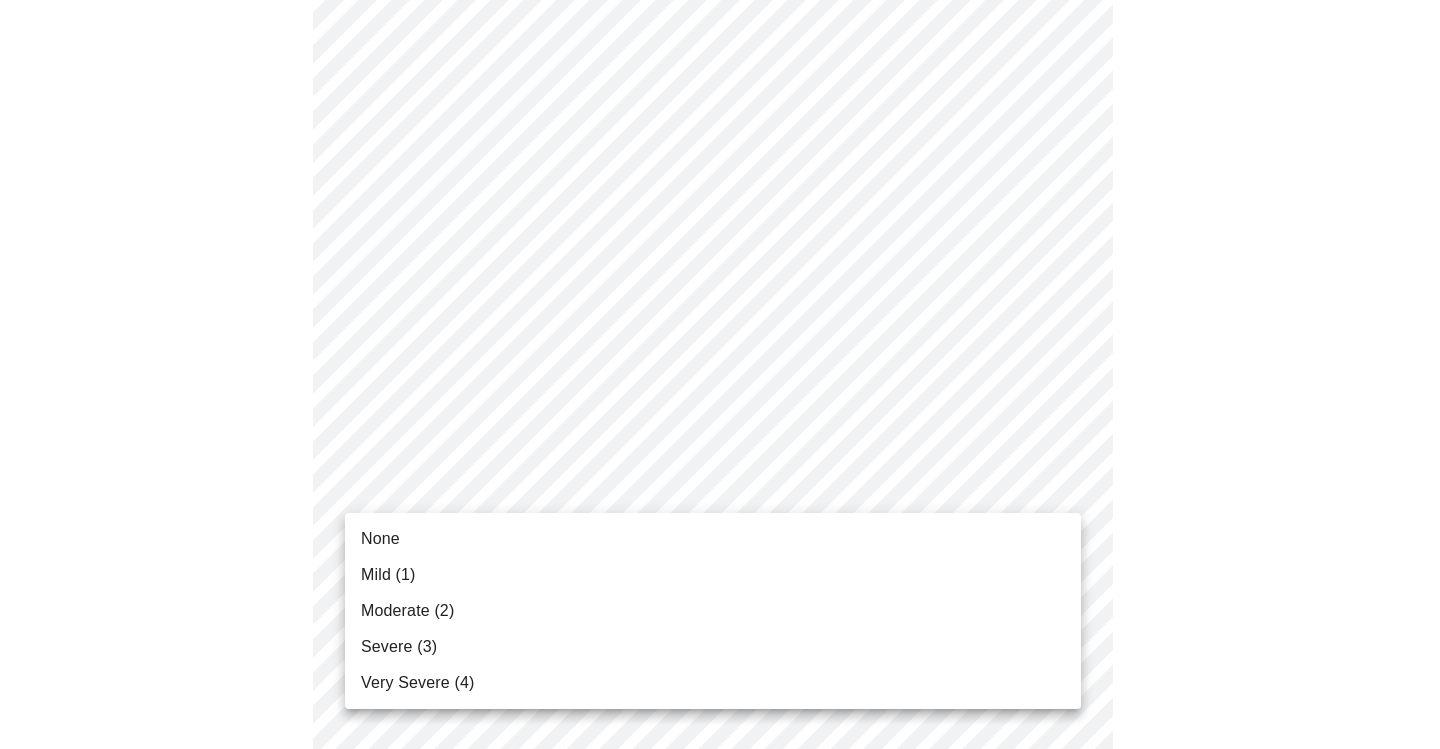 click on "Moderate (2)" at bounding box center [407, 611] 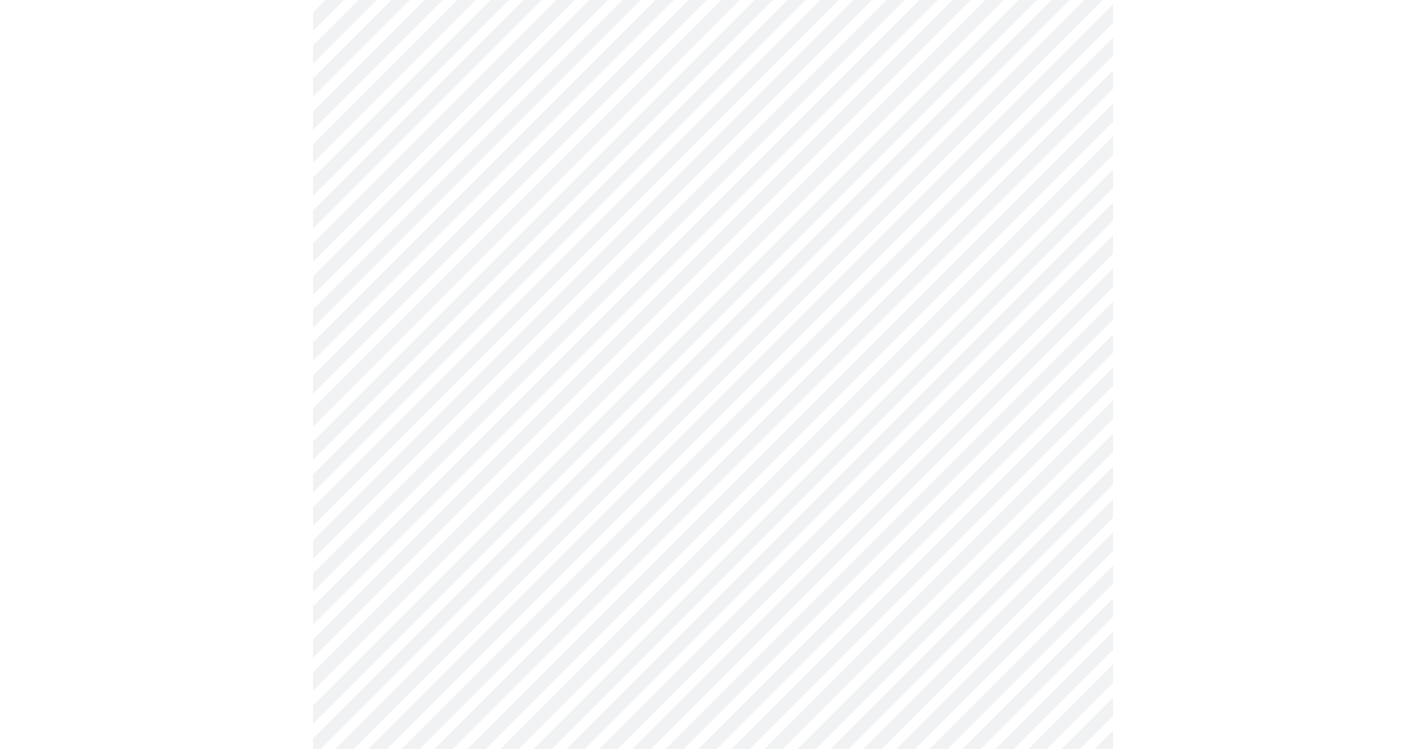 scroll, scrollTop: 1200, scrollLeft: 0, axis: vertical 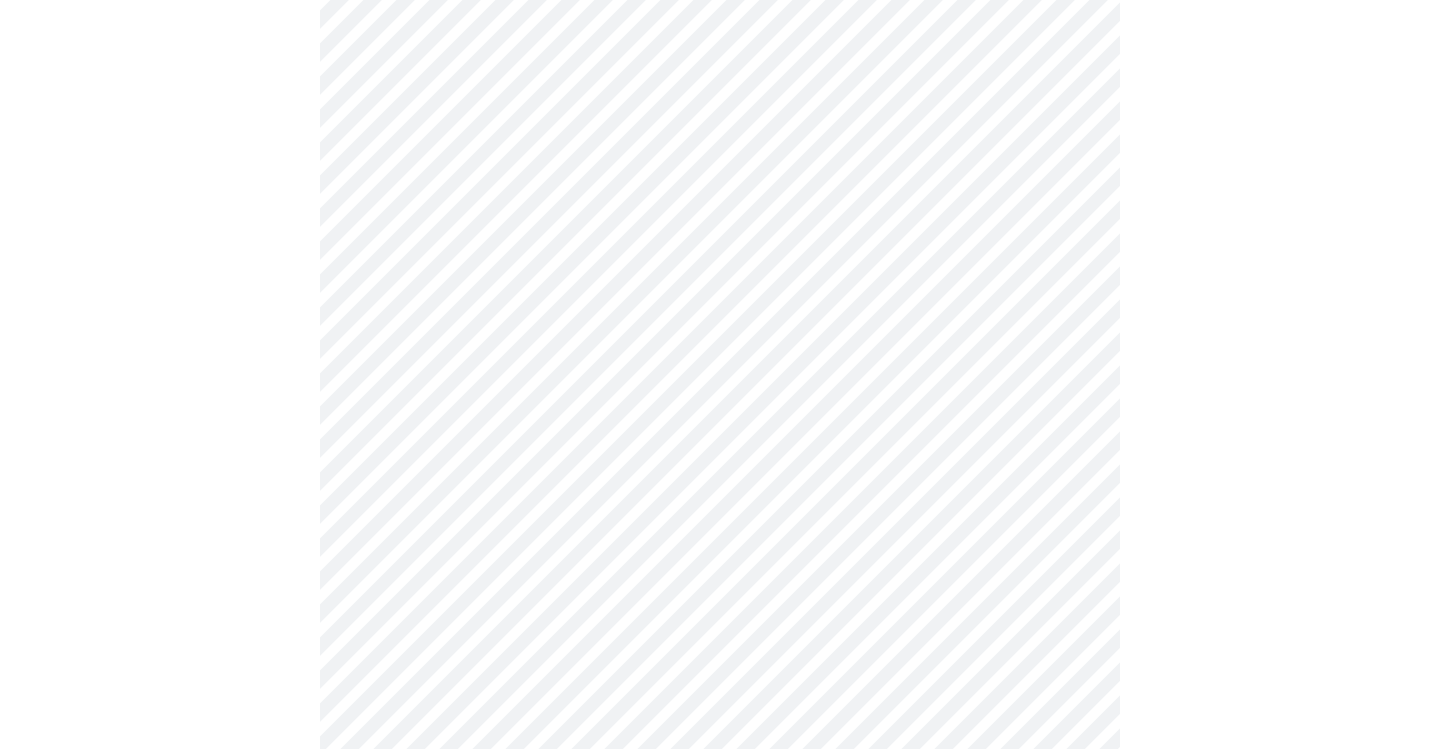 click on "MyMenopauseRx Appointments Messaging Labs Uploads Medications Community Refer a Friend Hi [FIRST]   Intake Questions for Tue, Aug 5th 2025 @ 8:40am-9:00am 3  /  13 Settings Billing Invoices Log out" at bounding box center (720, 26) 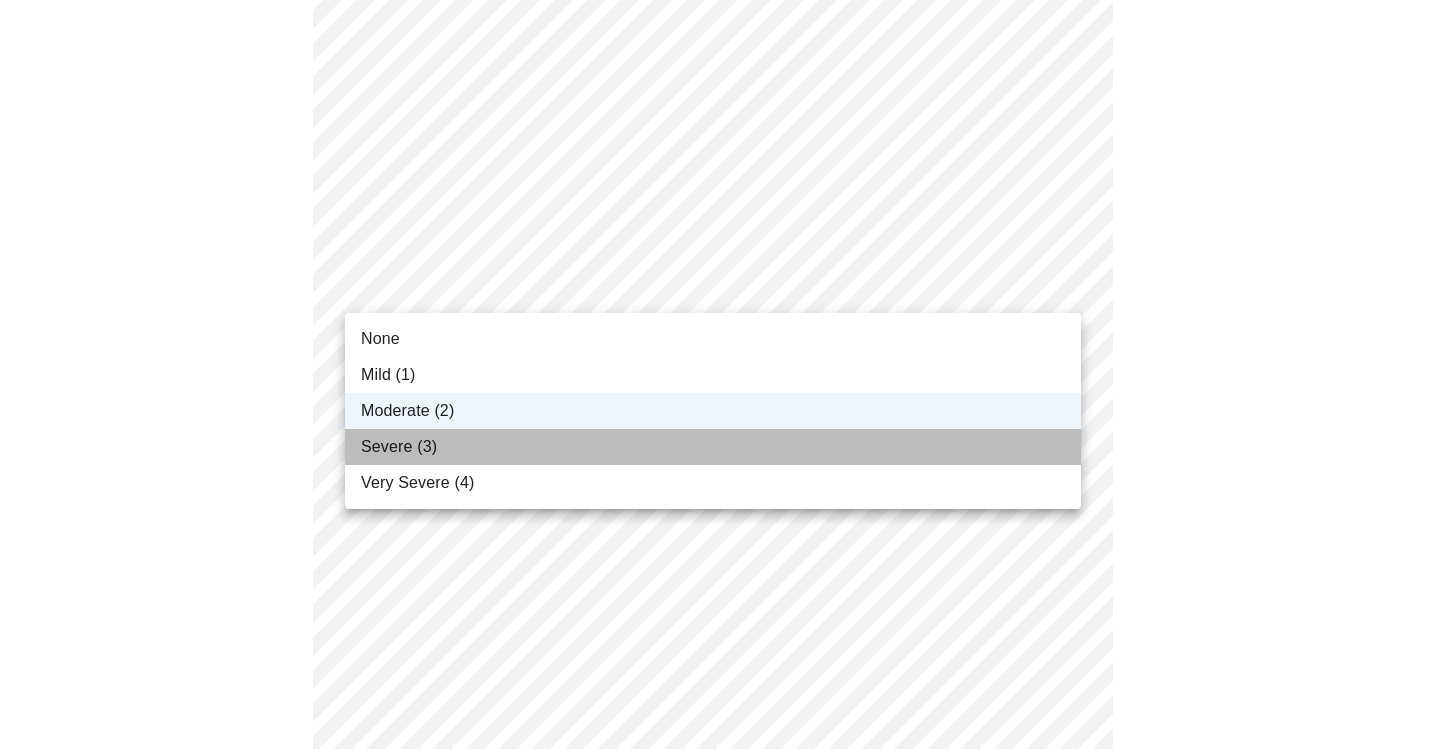 click on "Severe (3)" at bounding box center [399, 447] 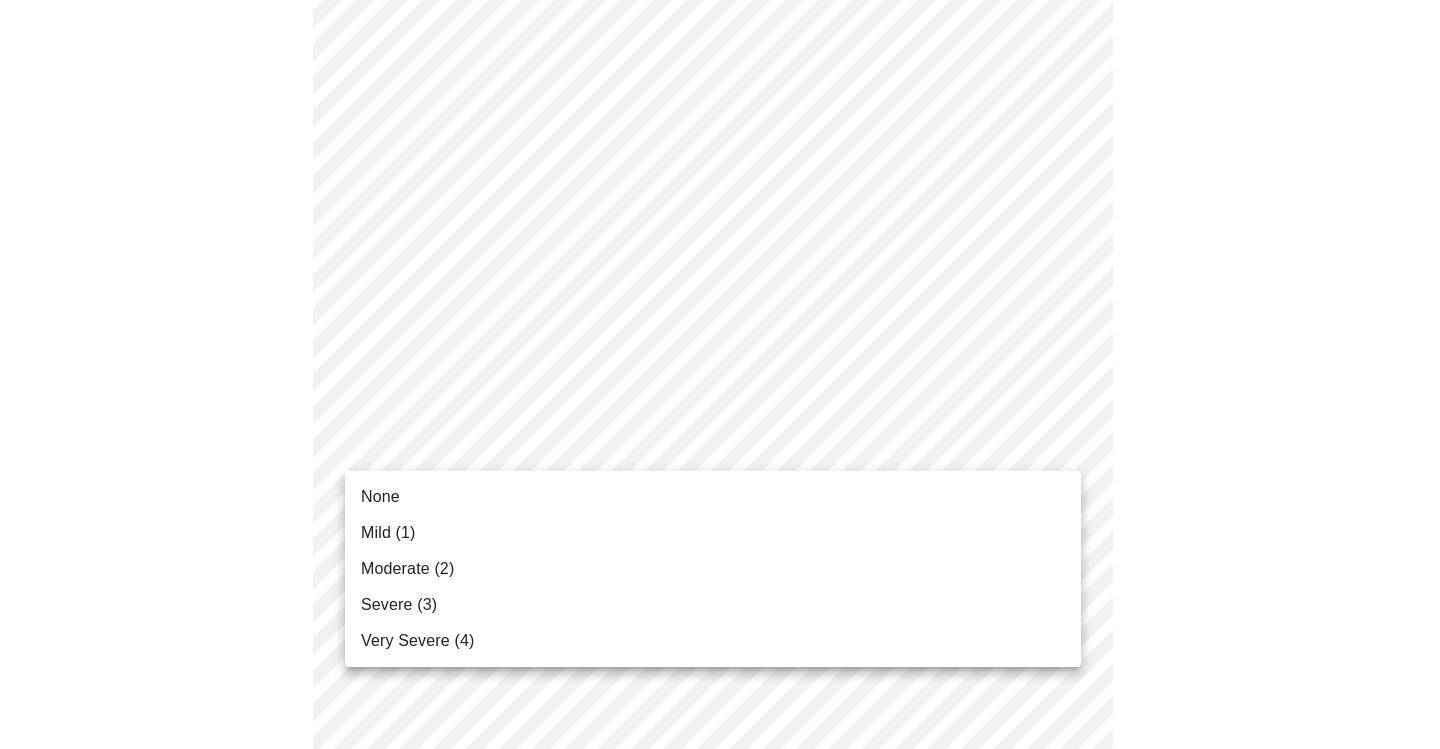 click on "MyMenopauseRx Appointments Messaging Labs Uploads Medications Community Refer a Friend Hi [FIRST]   Intake Questions for Tue, Aug 5th 2025 @ 8:40am-9:00am 3  /  13 Settings Billing Invoices Log out None Mild (1) Moderate (2) Severe (3) Very Severe (4)" at bounding box center [720, 26] 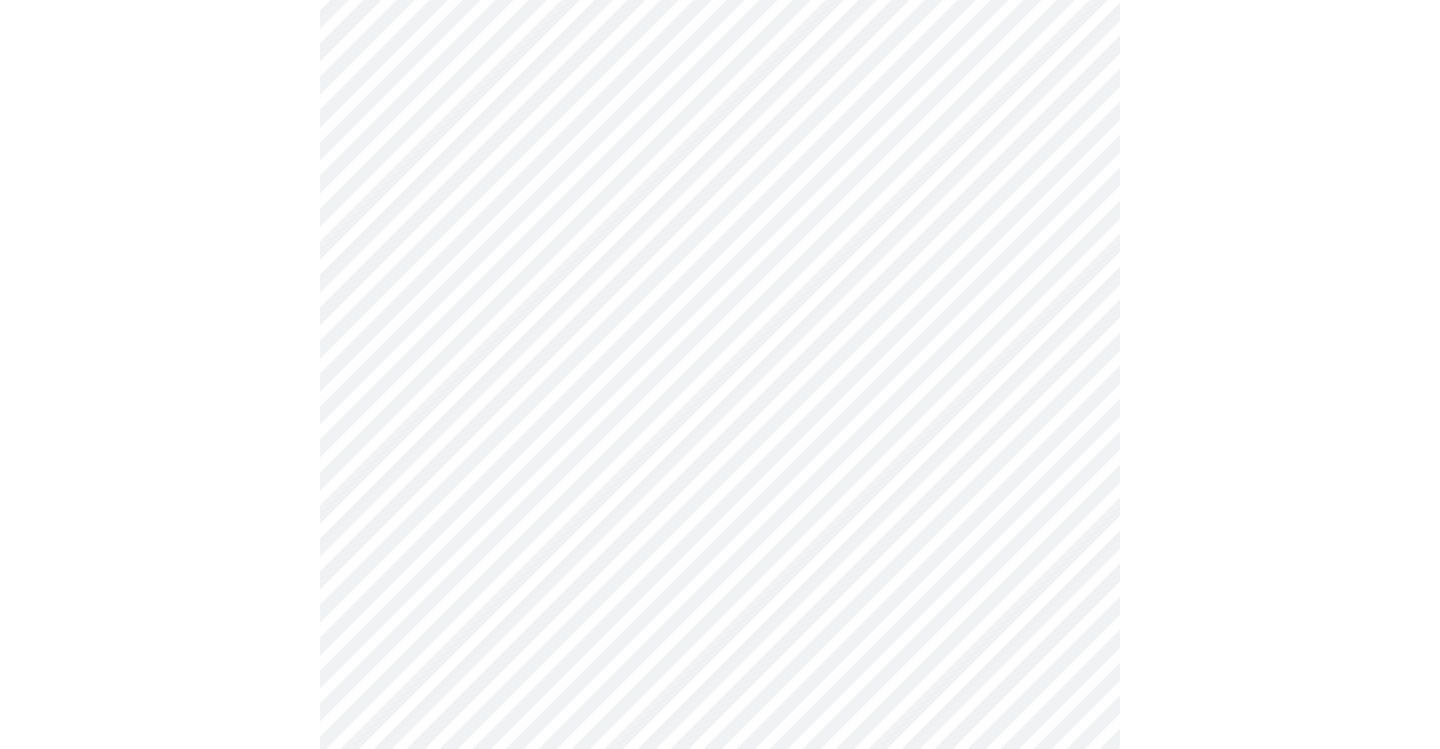 click on "MyMenopauseRx Appointments Messaging Labs Uploads Medications Community Refer a Friend Hi [FIRST]   Intake Questions for Tue, Aug 5th 2025 @ 8:40am-9:00am 3  /  13 Settings Billing Invoices Log out" at bounding box center [720, 12] 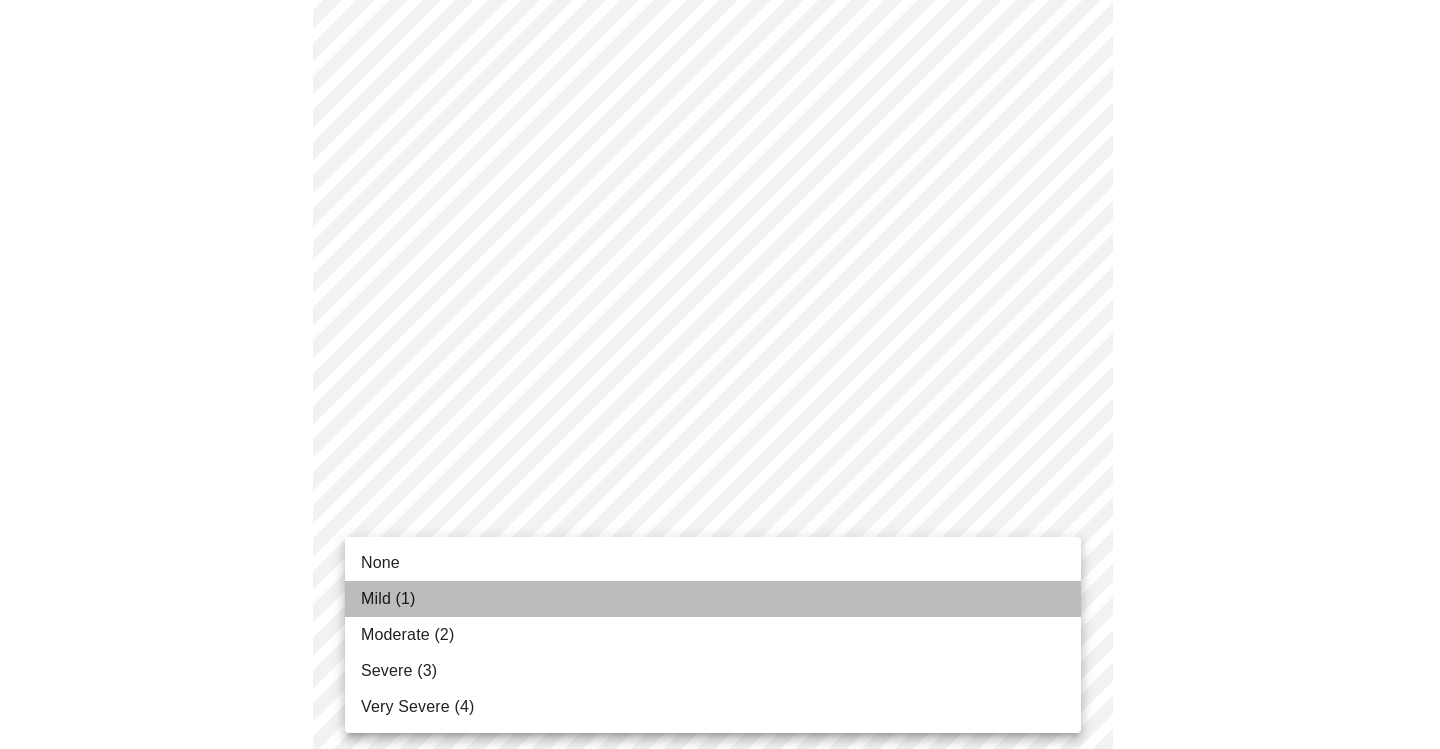 click on "Mild (1)" at bounding box center (388, 599) 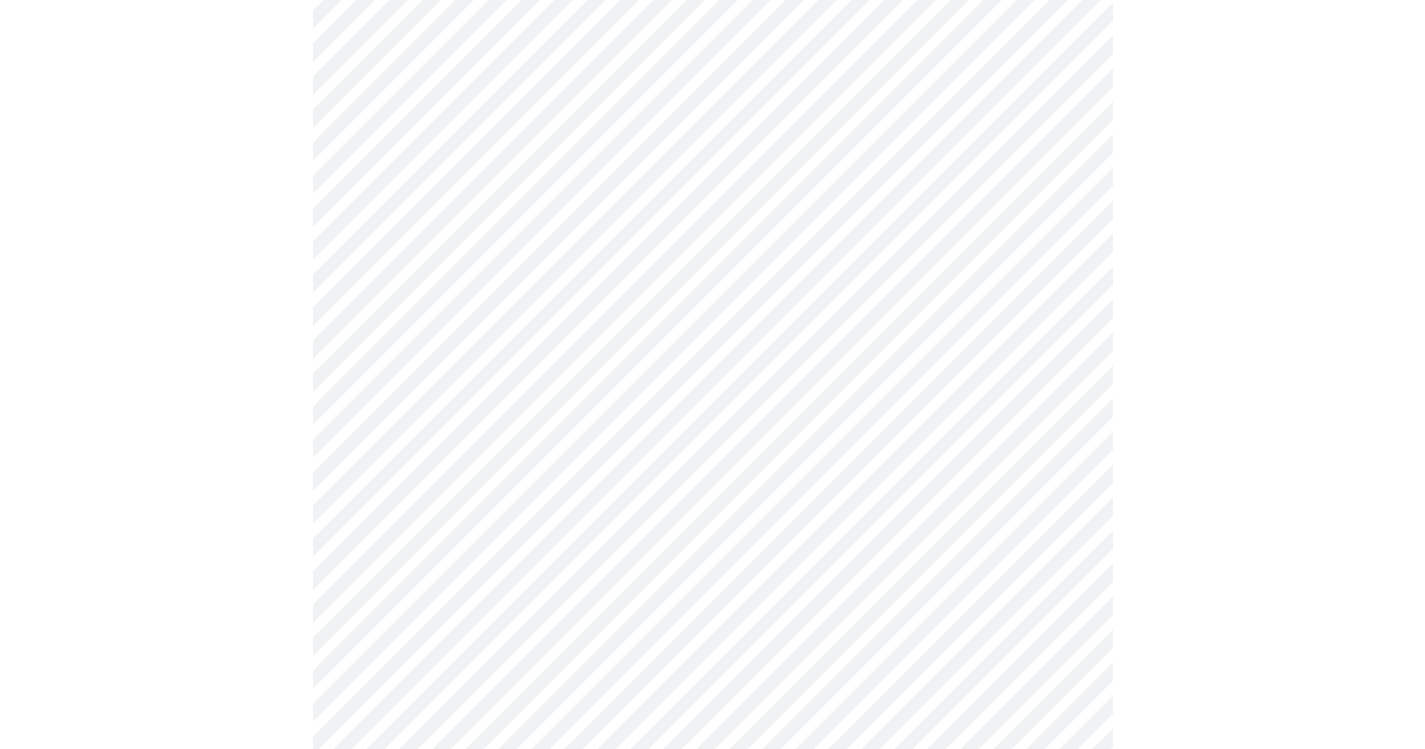 click on "MyMenopauseRx Appointments Messaging Labs Uploads Medications Community Refer a Friend Hi [FIRST]   Intake Questions for Tue, Aug 5th 2025 @ 8:40am-9:00am 3  /  13 Settings Billing Invoices Log out" at bounding box center [712, -2] 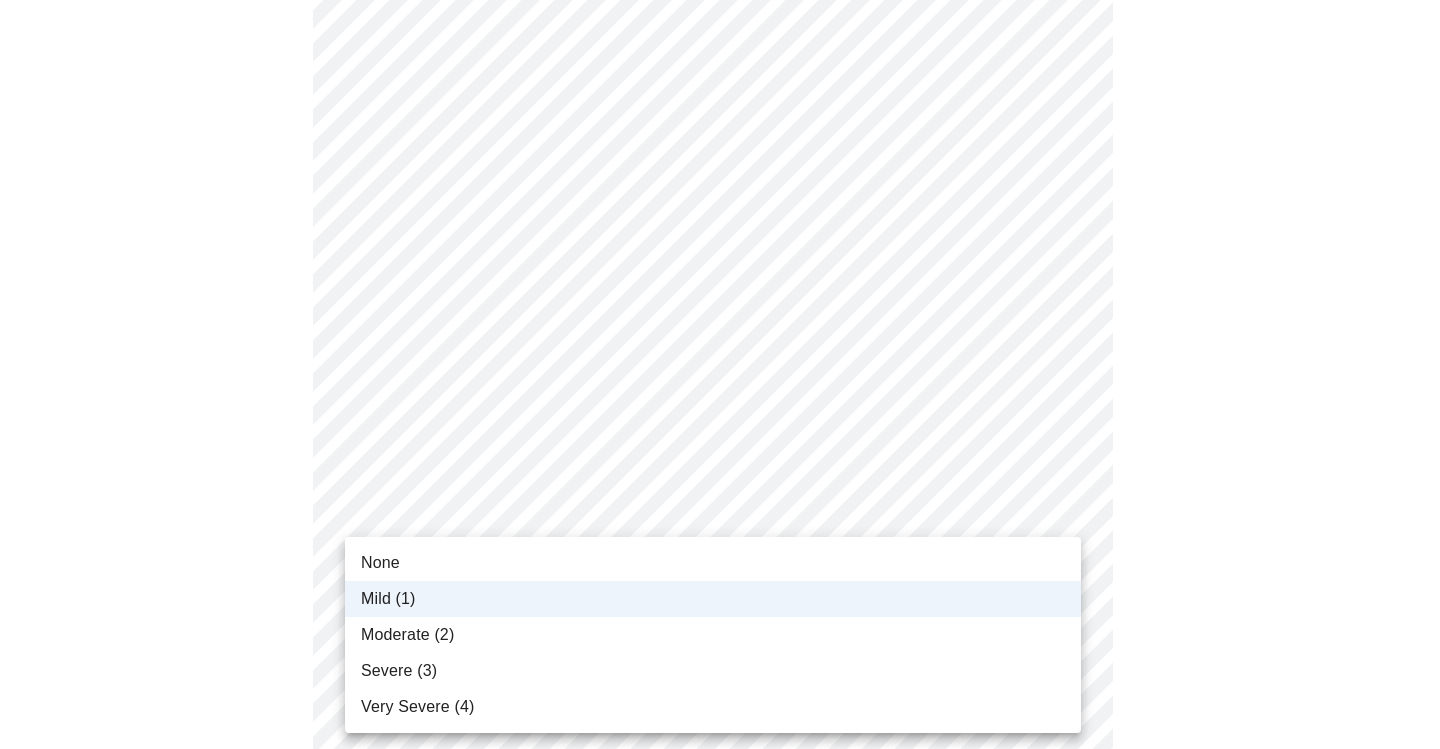 click on "None" at bounding box center (713, 563) 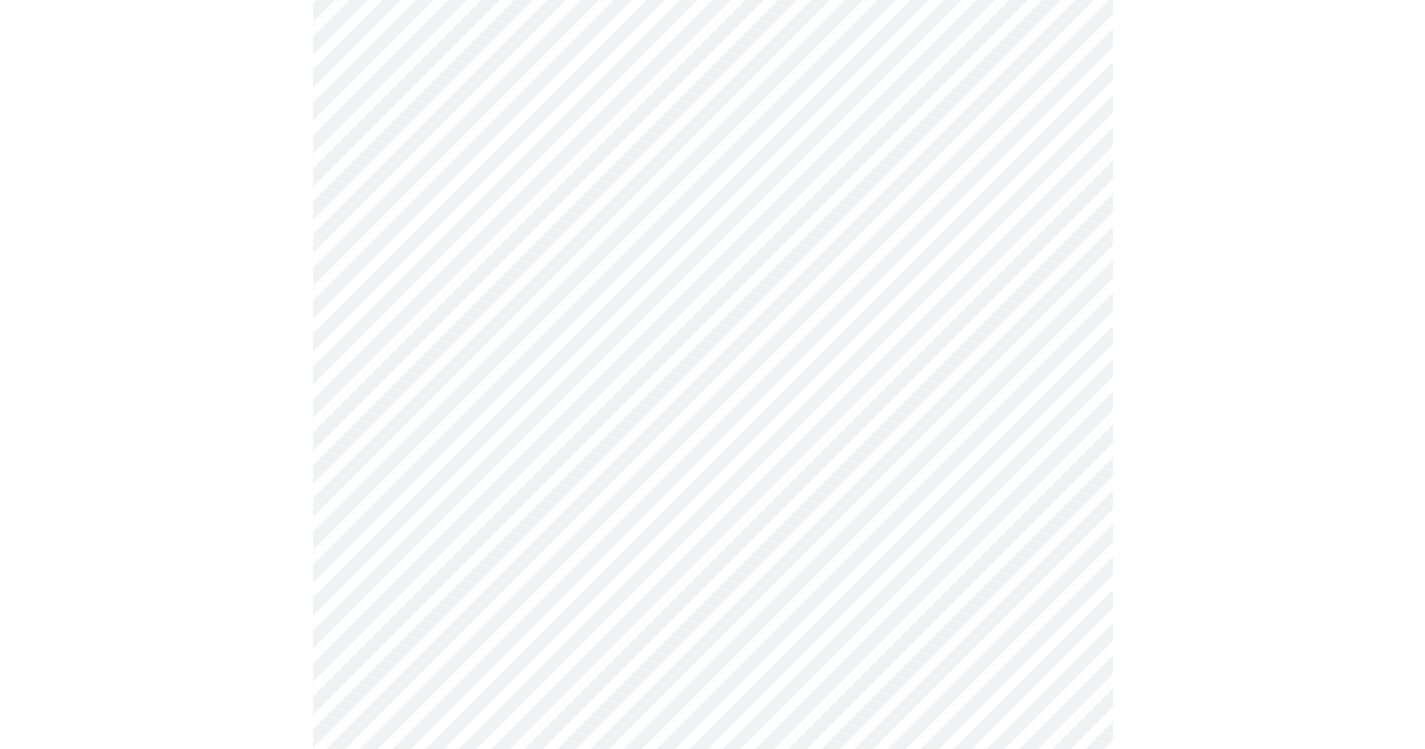 scroll, scrollTop: 1500, scrollLeft: 0, axis: vertical 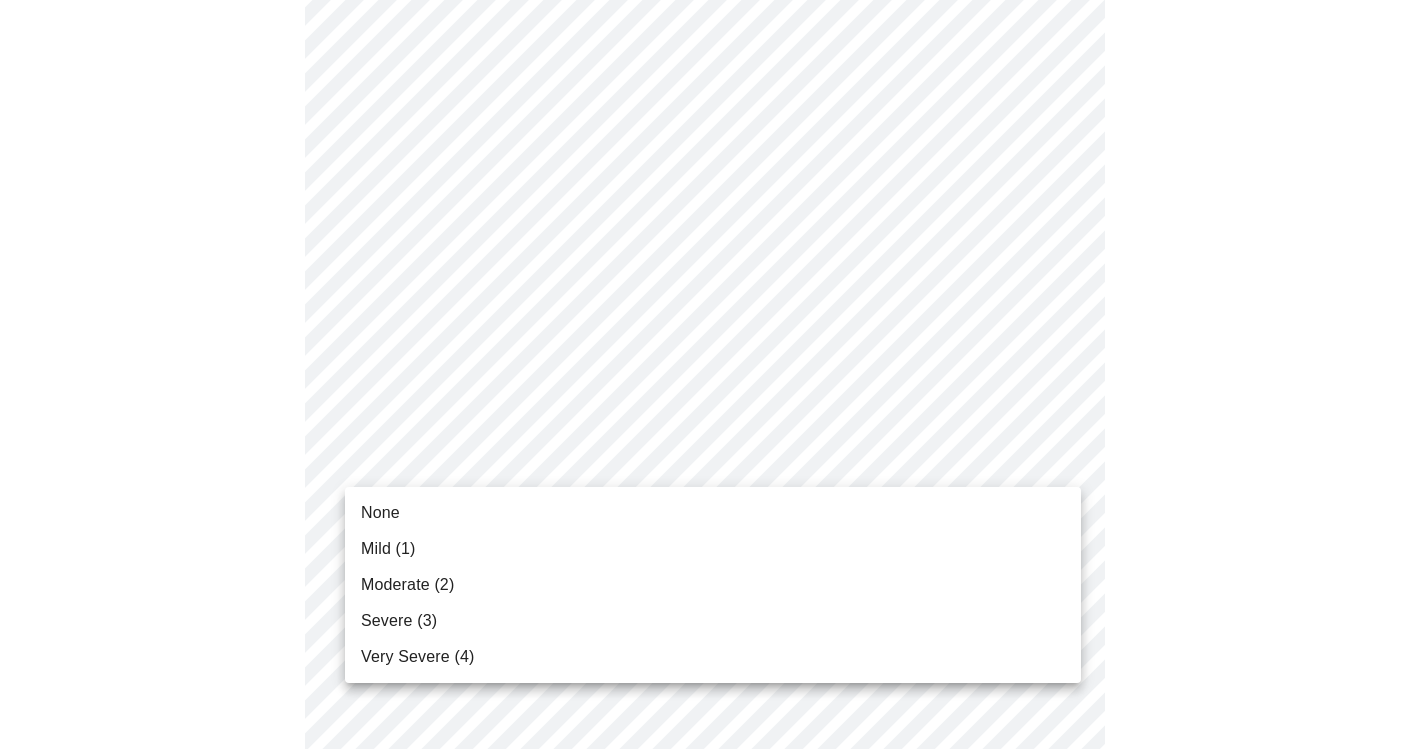 click on "MyMenopauseRx Appointments Messaging Labs Uploads Medications Community Refer a Friend Hi [FIRST]   Intake Questions for Tue, Aug 5th 2025 @ 8:40am-9:00am 3  /  13 Settings Billing Invoices Log out None Mild (1) Moderate (2) Severe (3) Very Severe (4)" at bounding box center [712, -302] 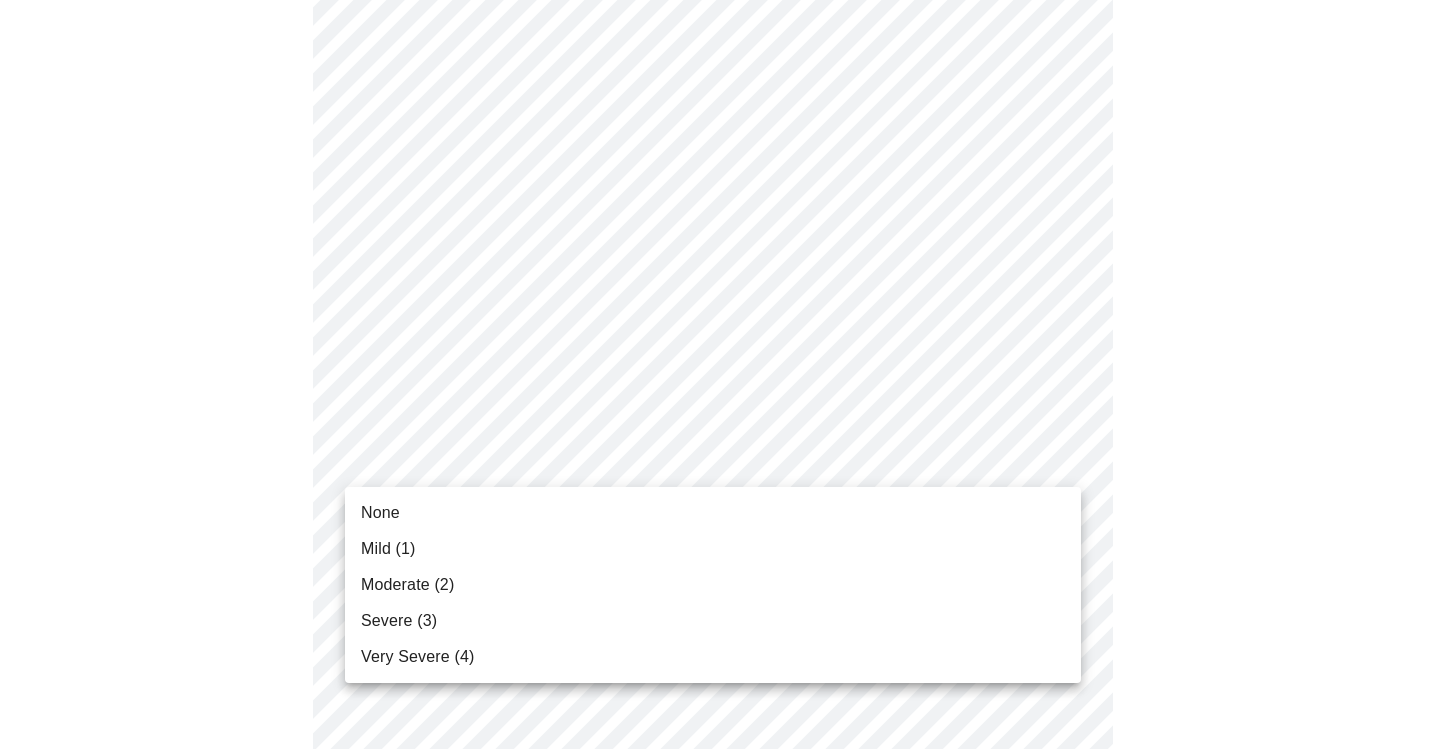click on "Mild (1)" at bounding box center (388, 549) 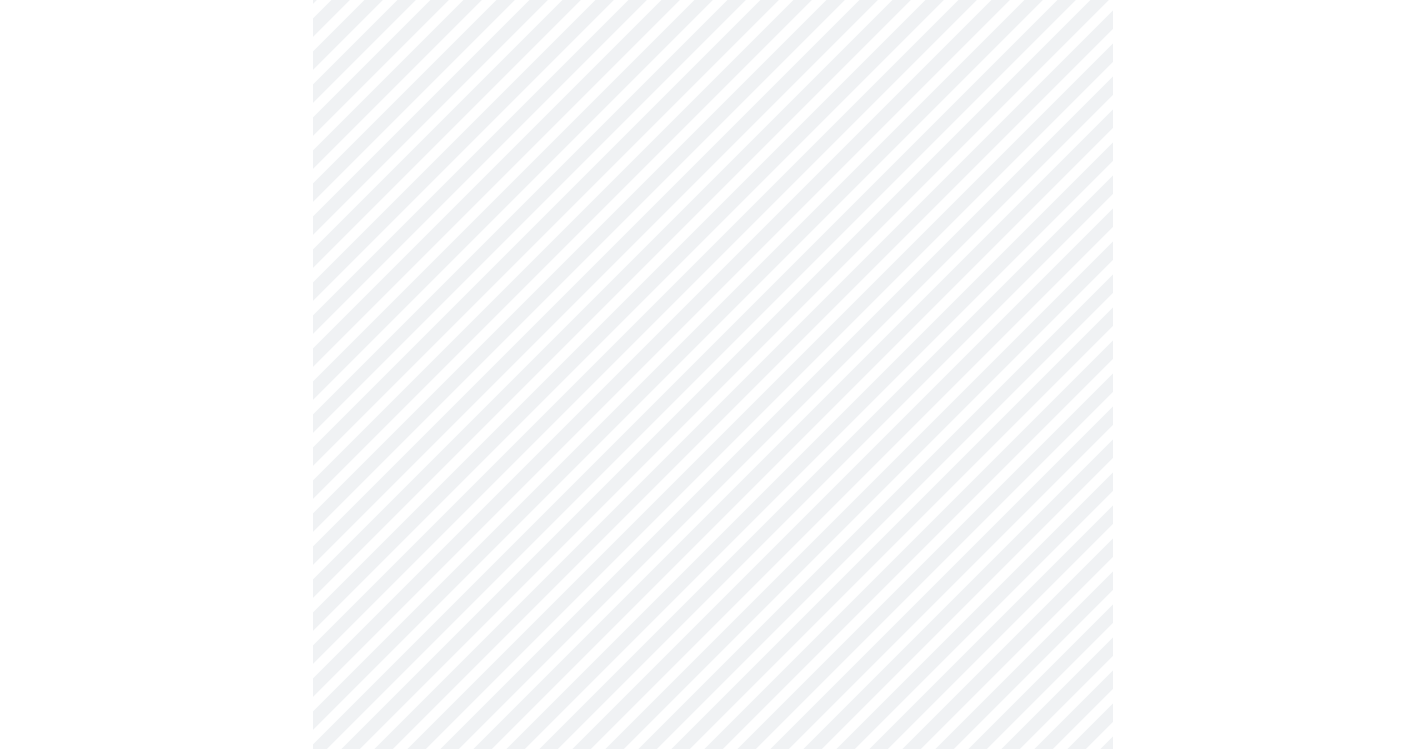 scroll, scrollTop: 700, scrollLeft: 0, axis: vertical 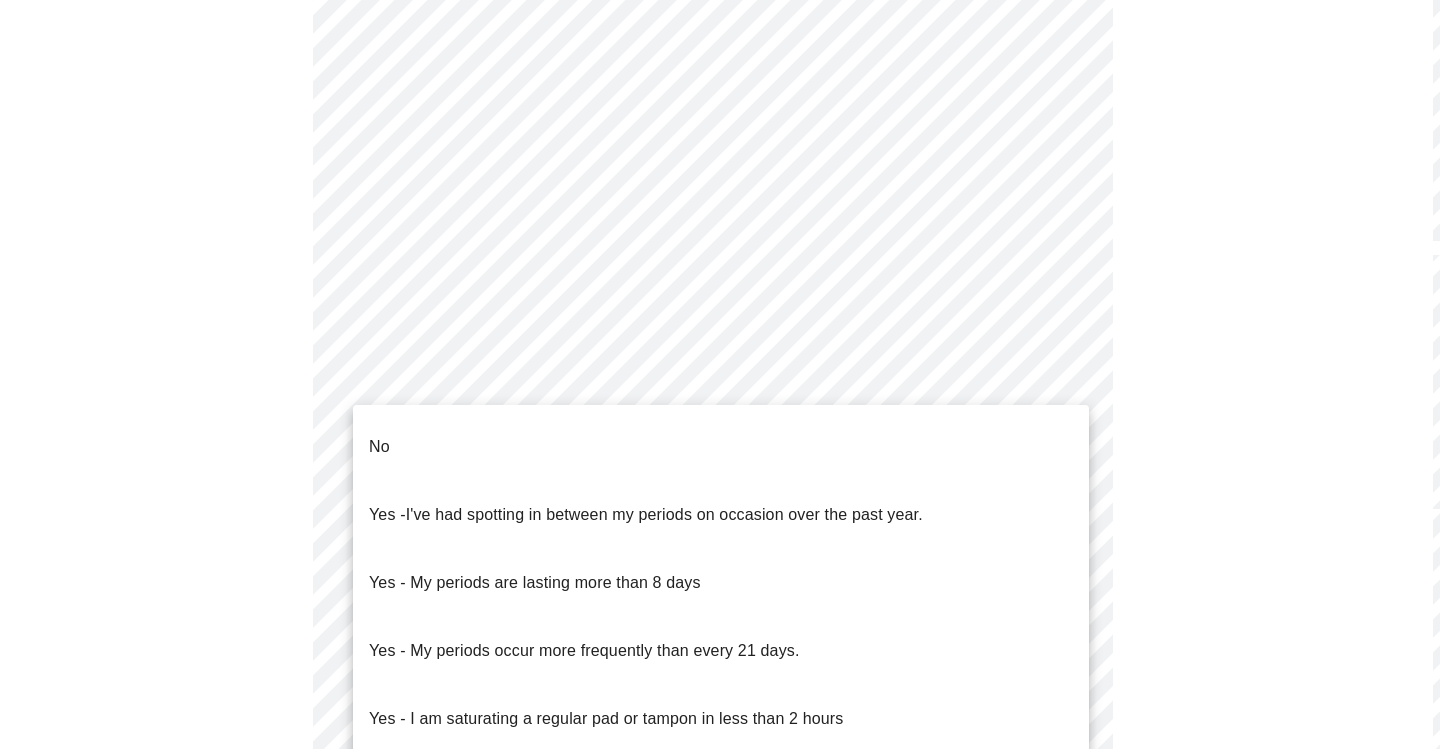 click on "MyMenopauseRx Appointments Messaging Labs Uploads Medications Community Refer a Friend Hi [FIRST]   Intake Questions for Tue, Aug 5th 2025 @ 8:40am-9:00am 4  /  13 Settings Billing Invoices Log out No
Yes -  I've had spotting in between my periods on occasion over the past year.
Yes - My periods are lasting more than 8 days
Yes - My periods occur more frequently than every 21 days.
Yes - I am saturating a regular pad or tampon in less than 2 hours
Yes - I had bleeding or spotting (even a tinge) after going 12 months without a period" at bounding box center (712, 254) 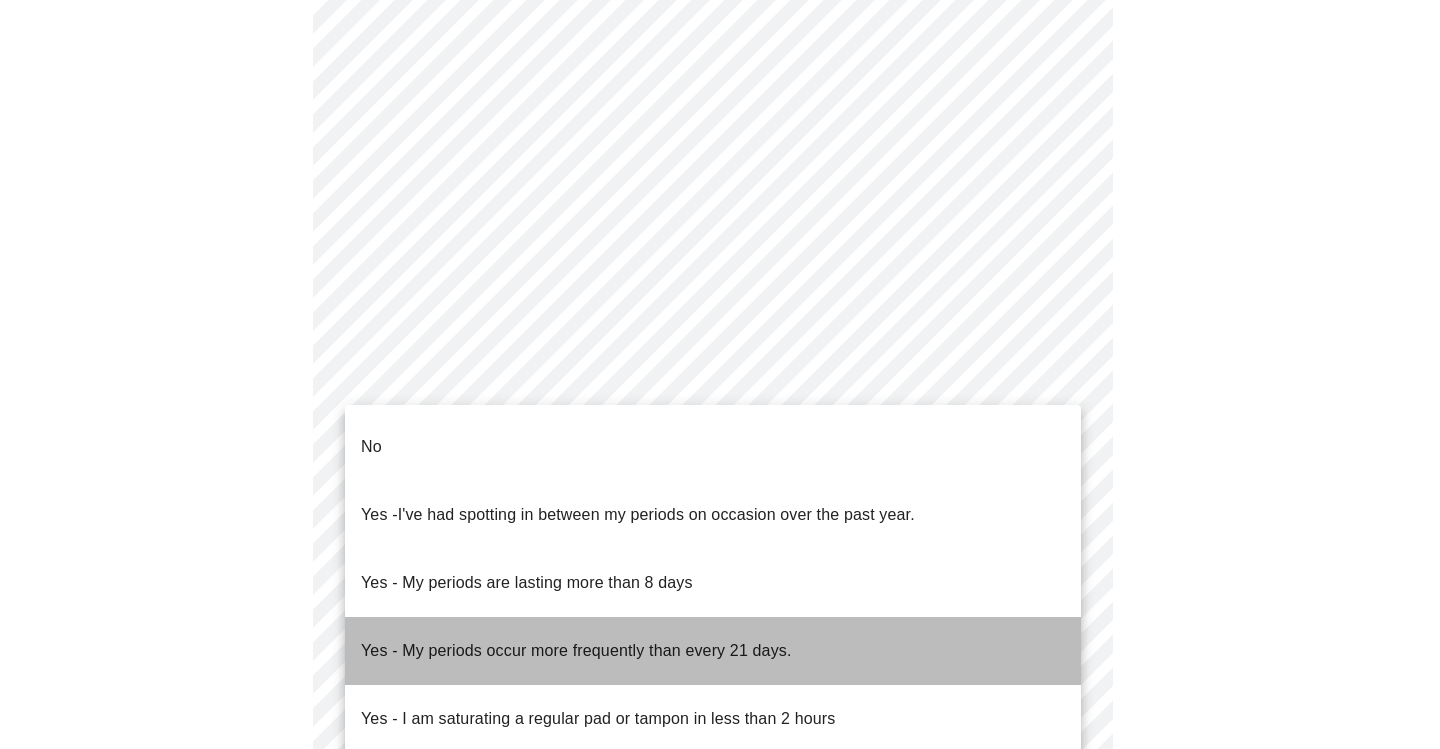 click on "Yes - My periods occur more frequently than every 21 days." at bounding box center (576, 651) 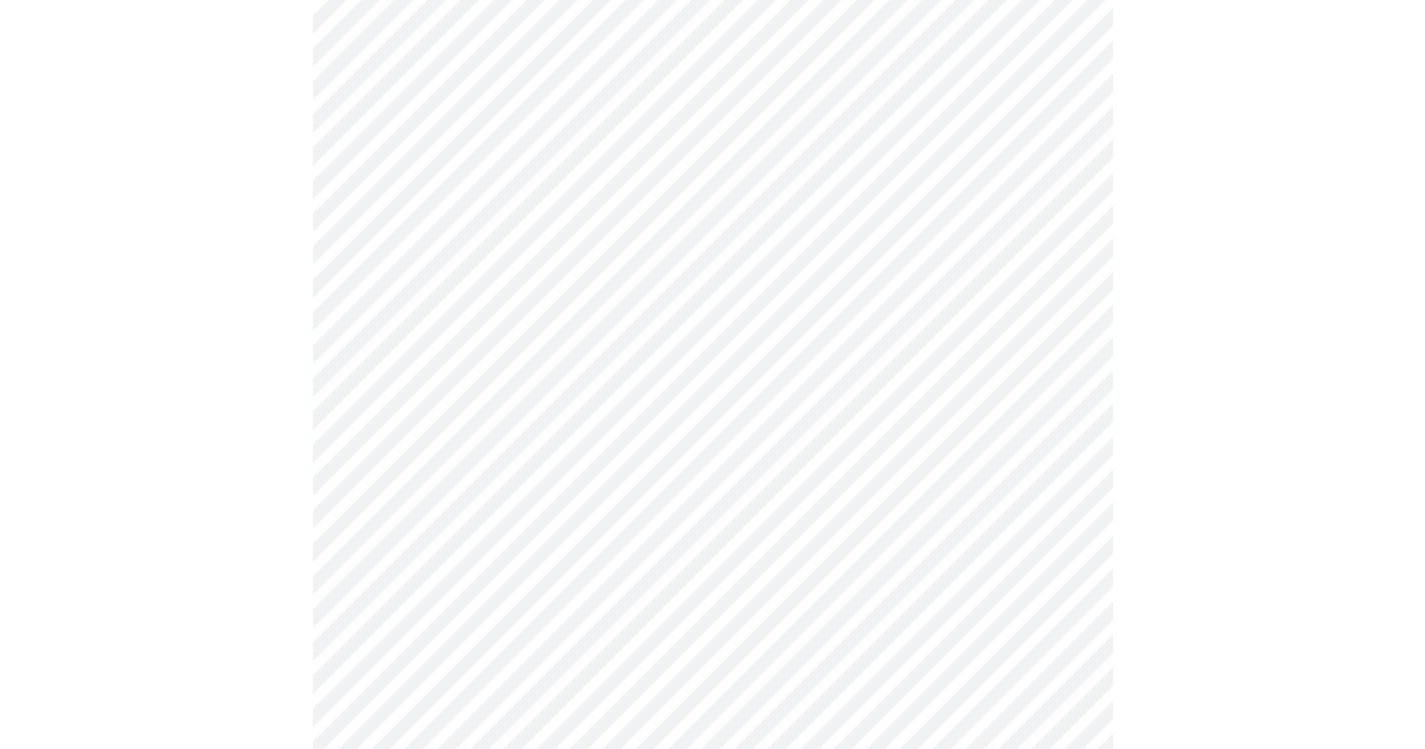 click on "MyMenopauseRx Appointments Messaging Labs Uploads Medications Community Refer a Friend Hi [FIRST]   Intake Questions for Tue, Aug 5th 2025 @ 8:40am-9:00am 4  /  13 Settings Billing Invoices Log out" at bounding box center (712, 248) 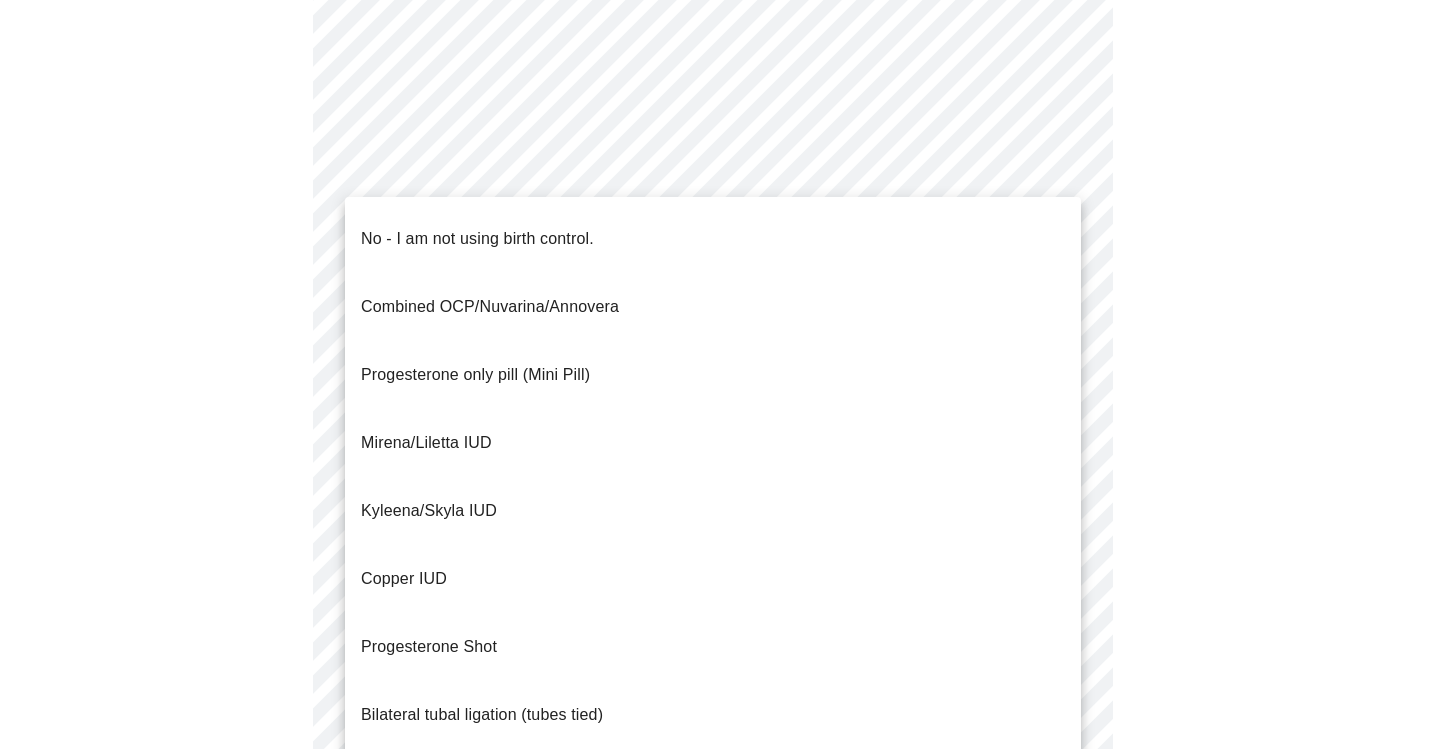 click on "No - I am not using birth control." at bounding box center [477, 239] 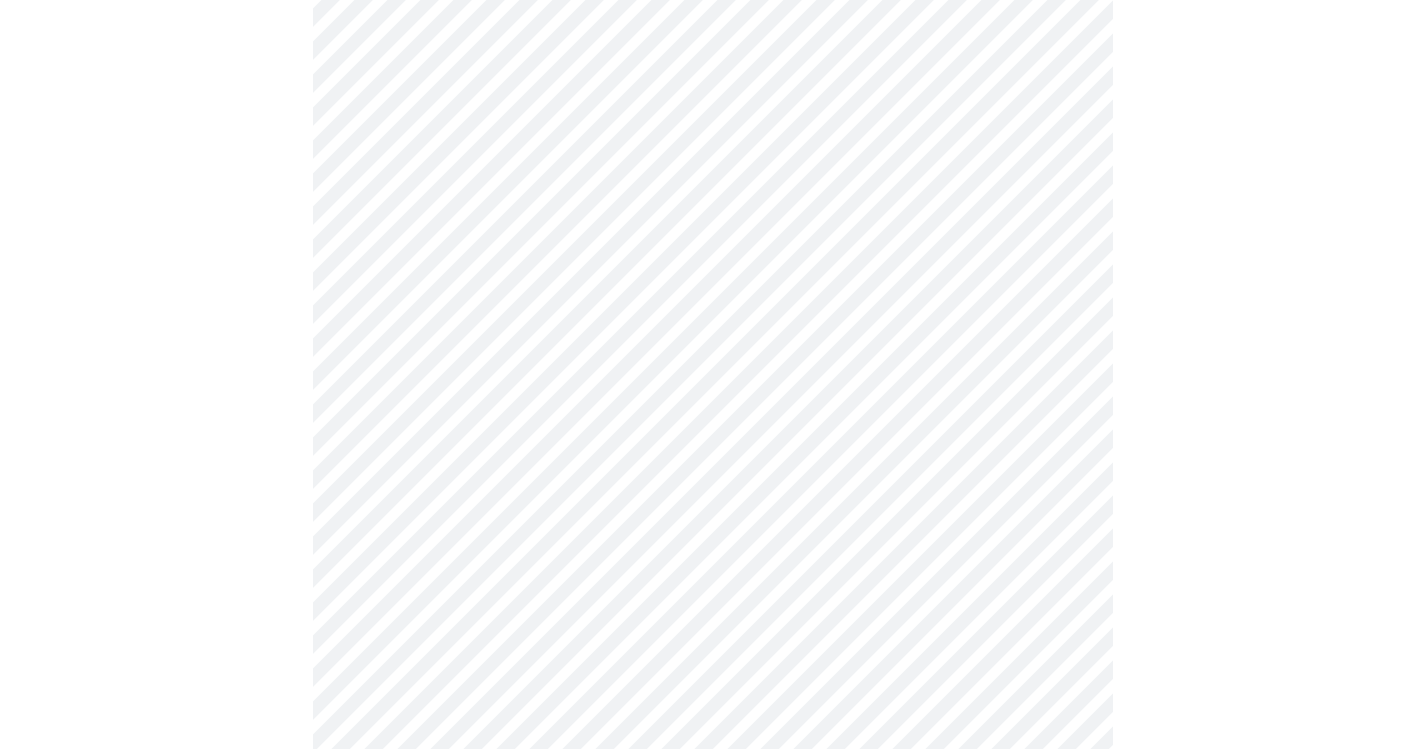 scroll, scrollTop: 900, scrollLeft: 0, axis: vertical 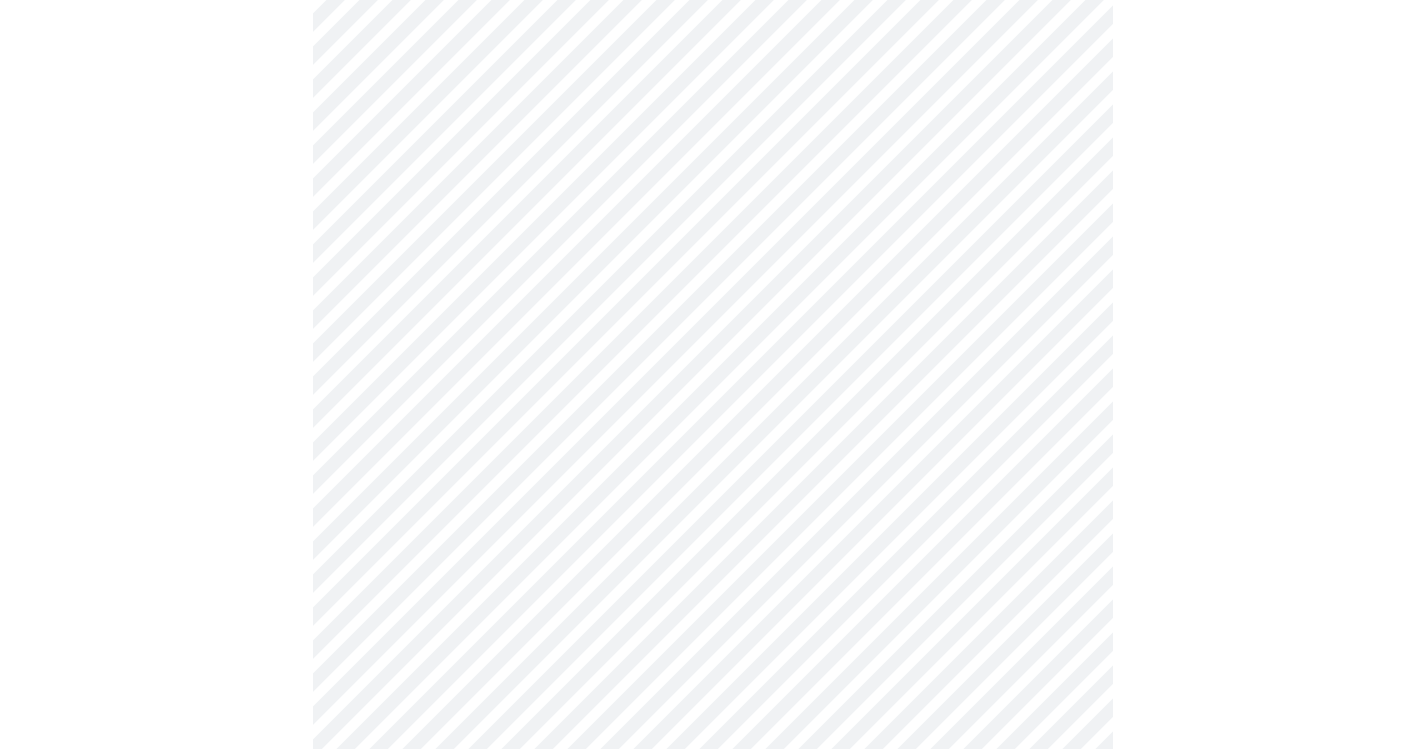 click on "MyMenopauseRx Appointments Messaging Labs Uploads Medications Community Refer a Friend Hi [FIRST]   Intake Questions for Tue, Aug 5th 2025 @ 8:40am-9:00am 4  /  13 Settings Billing Invoices Log out" at bounding box center [712, 42] 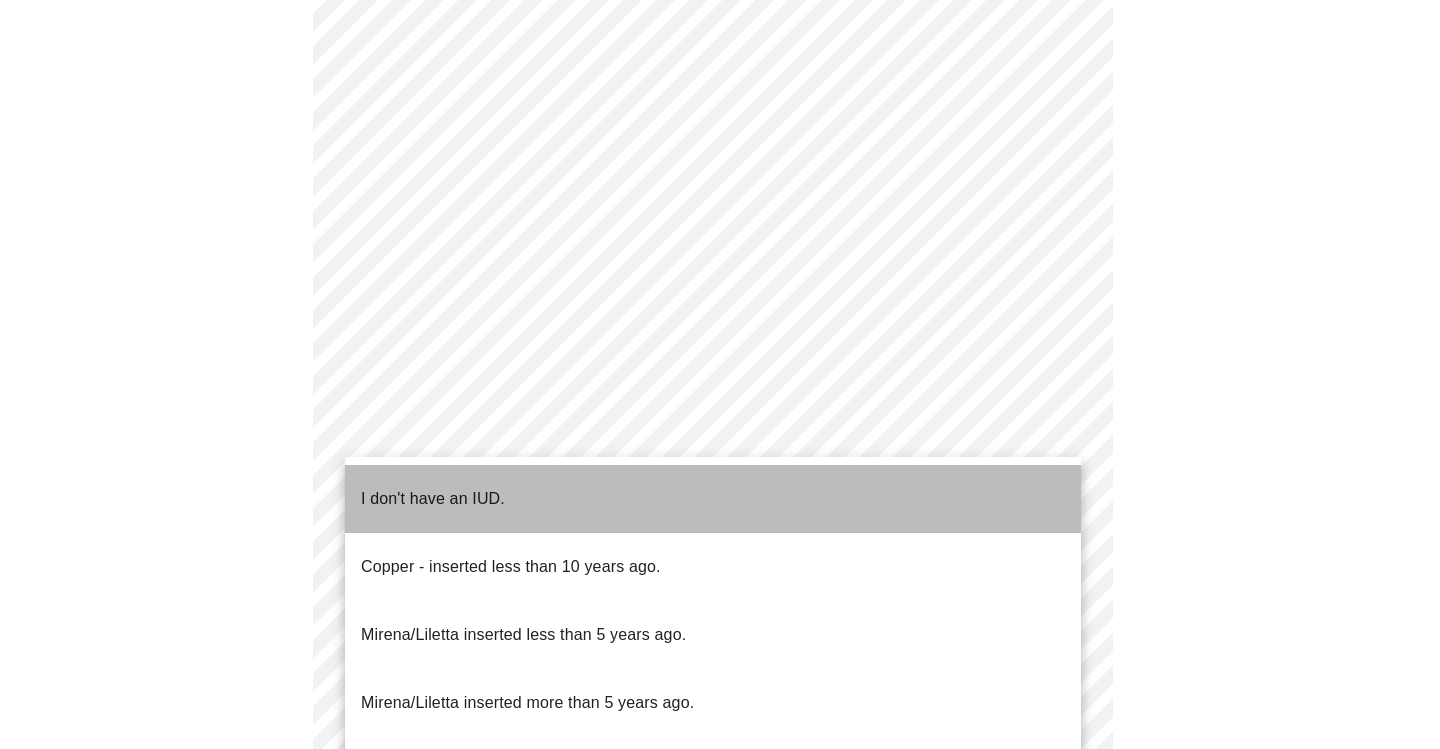 click on "I don't have an IUD." at bounding box center (433, 499) 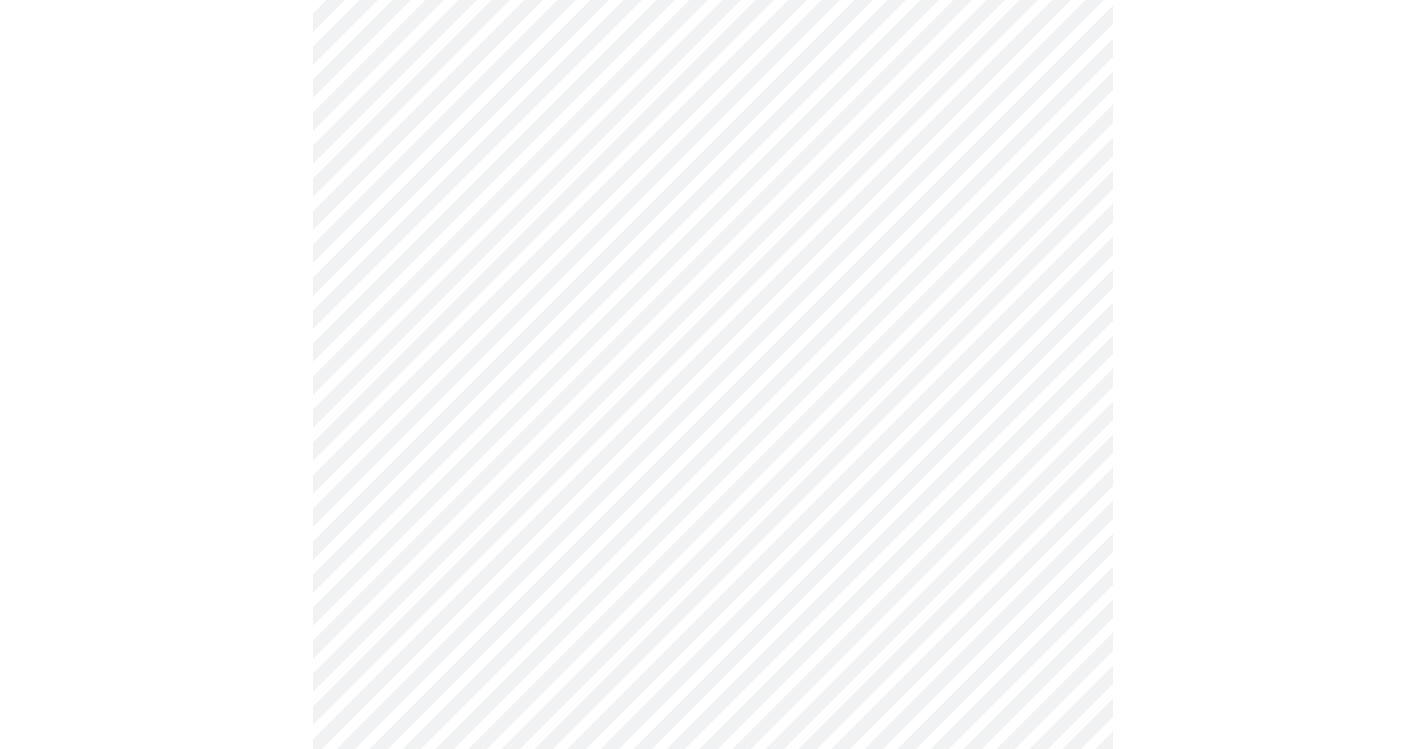 scroll, scrollTop: 1000, scrollLeft: 0, axis: vertical 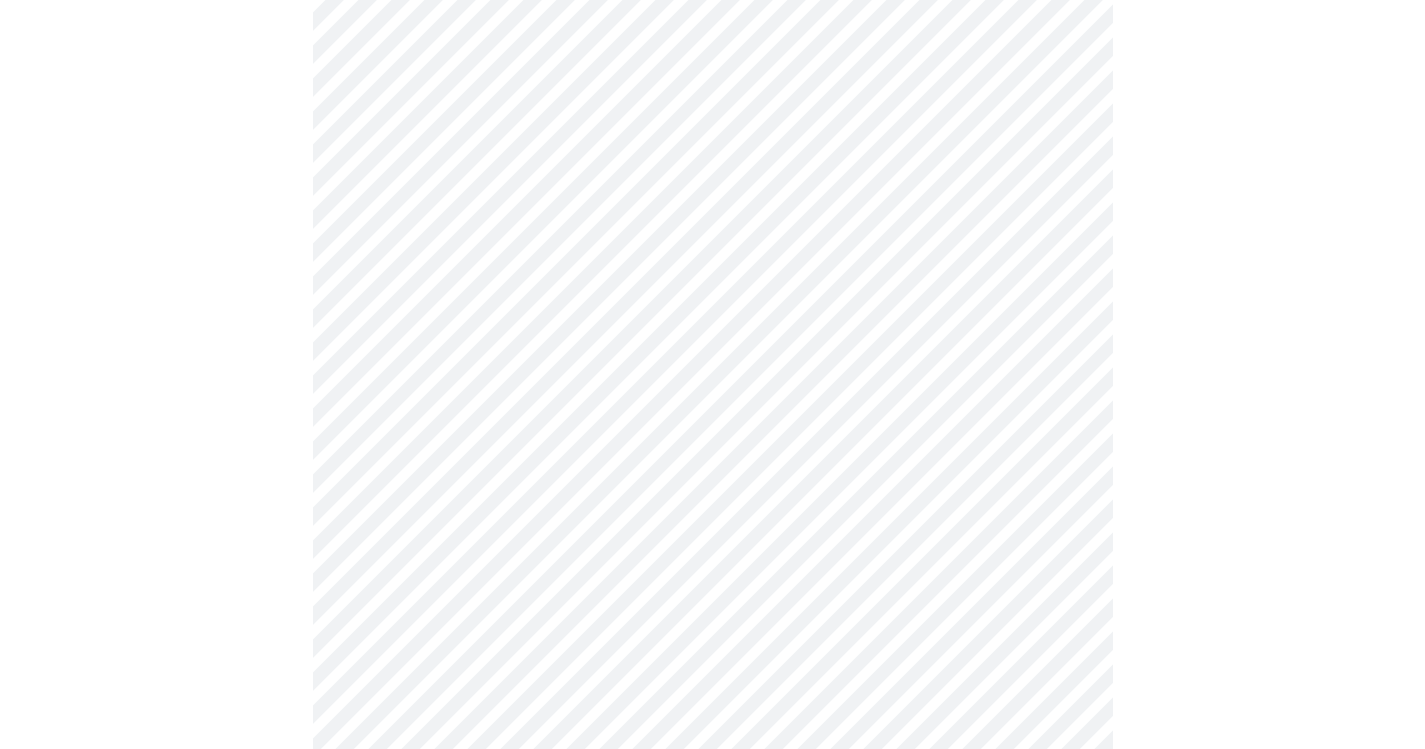 click on "MyMenopauseRx Appointments Messaging Labs Uploads Medications Community Refer a Friend Hi [FIRST]   Intake Questions for Tue, Aug 5th 2025 @ 8:40am-9:00am 4  /  13 Settings Billing Invoices Log out" at bounding box center [712, -64] 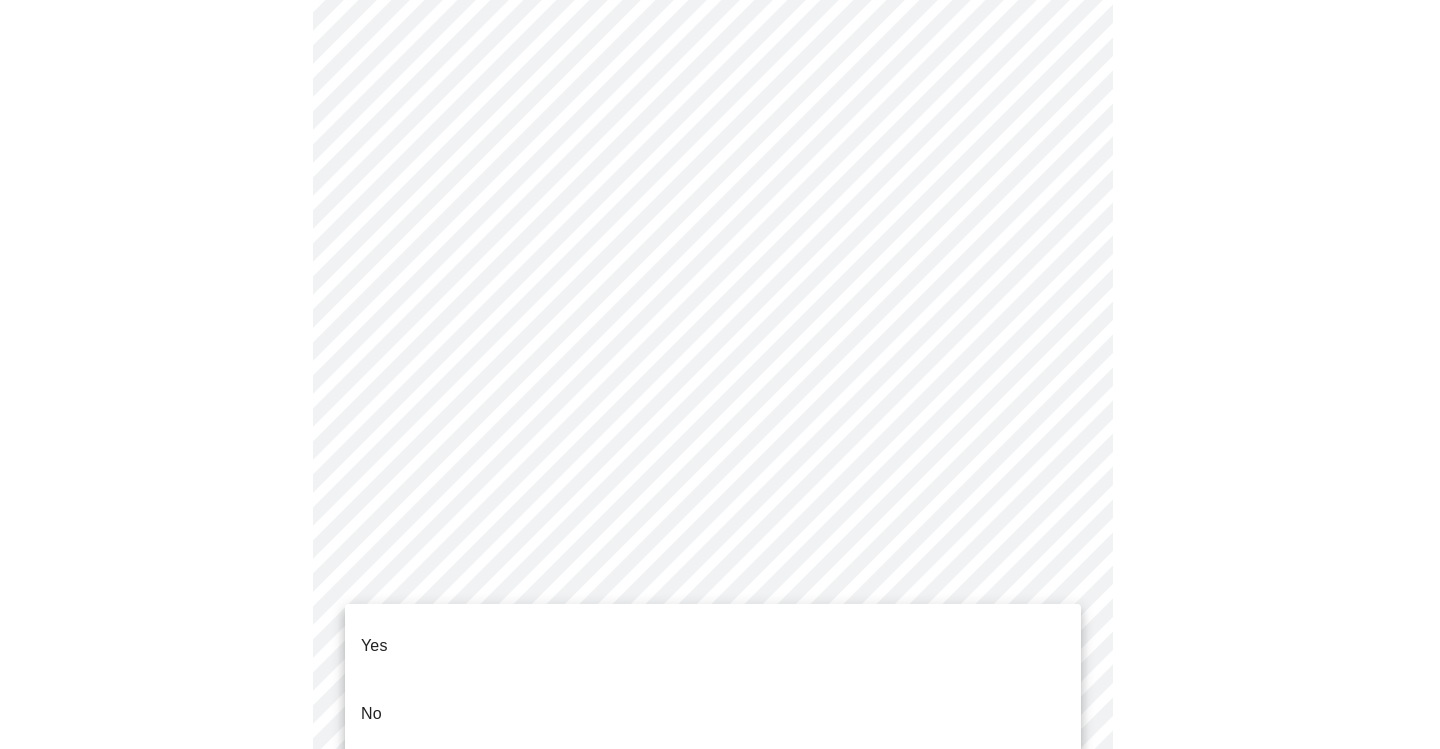 click on "Yes" at bounding box center [713, 646] 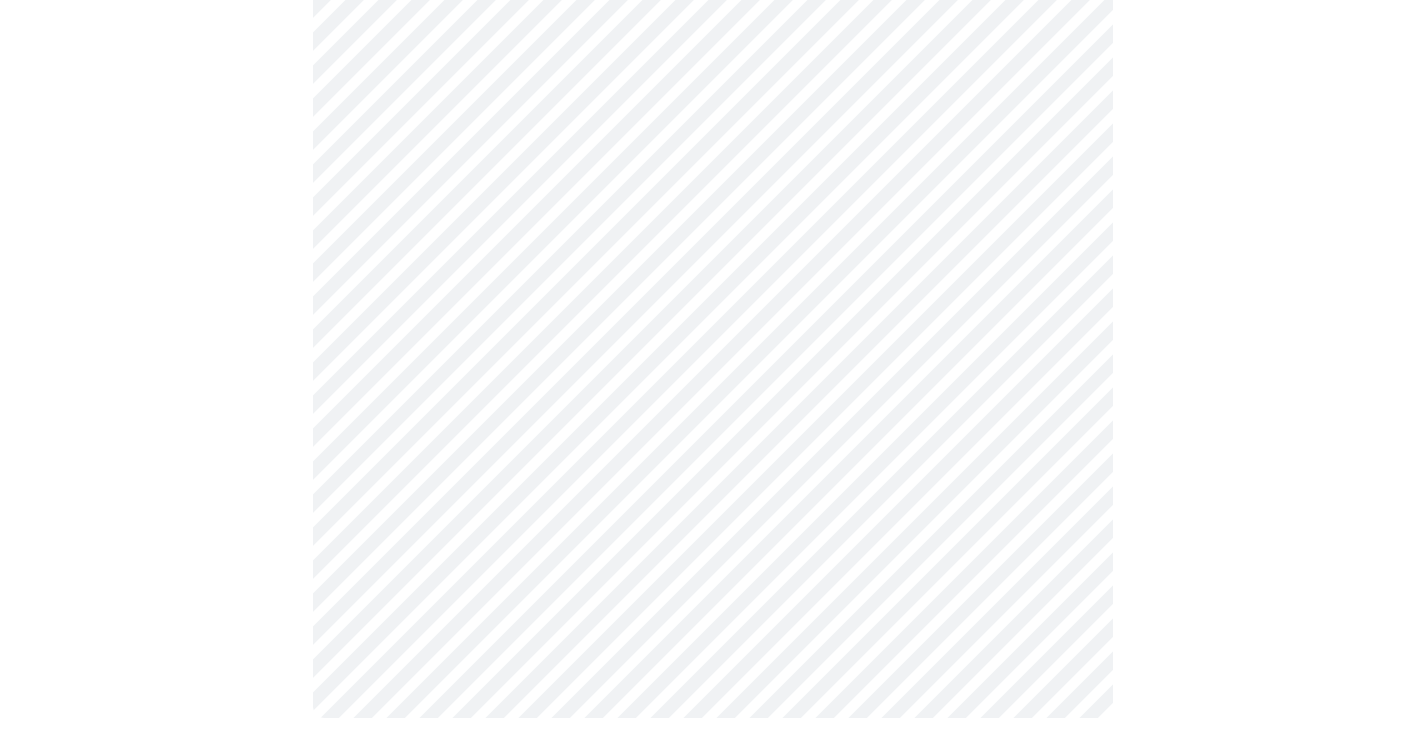 scroll, scrollTop: 5234, scrollLeft: 0, axis: vertical 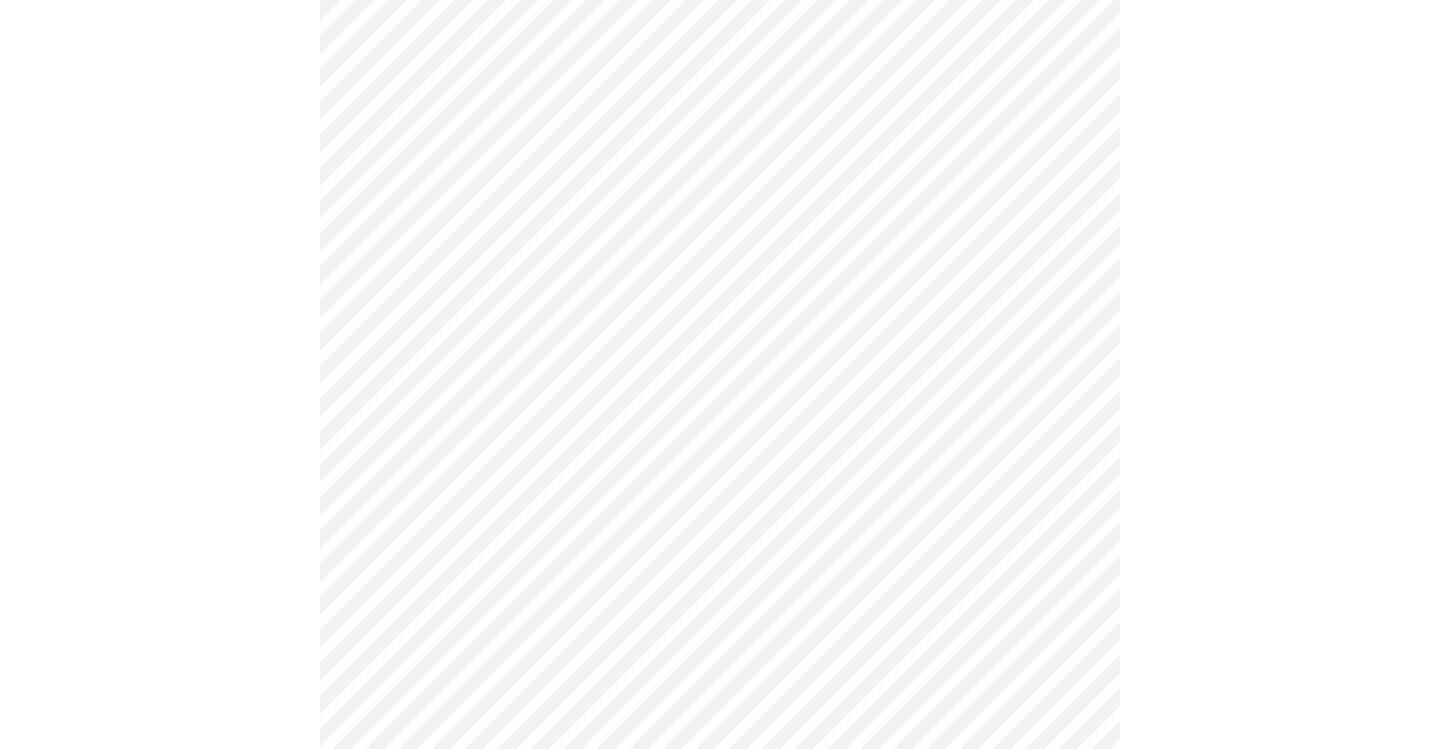 click on "MyMenopauseRx Appointments Messaging Labs Uploads Medications Community Refer a Friend Hi [FIRST]   Intake Questions for Tue, Aug 5th 2025 @ 8:40am-9:00am 7  /  13 Settings Billing Invoices Log out" at bounding box center [720, -2084] 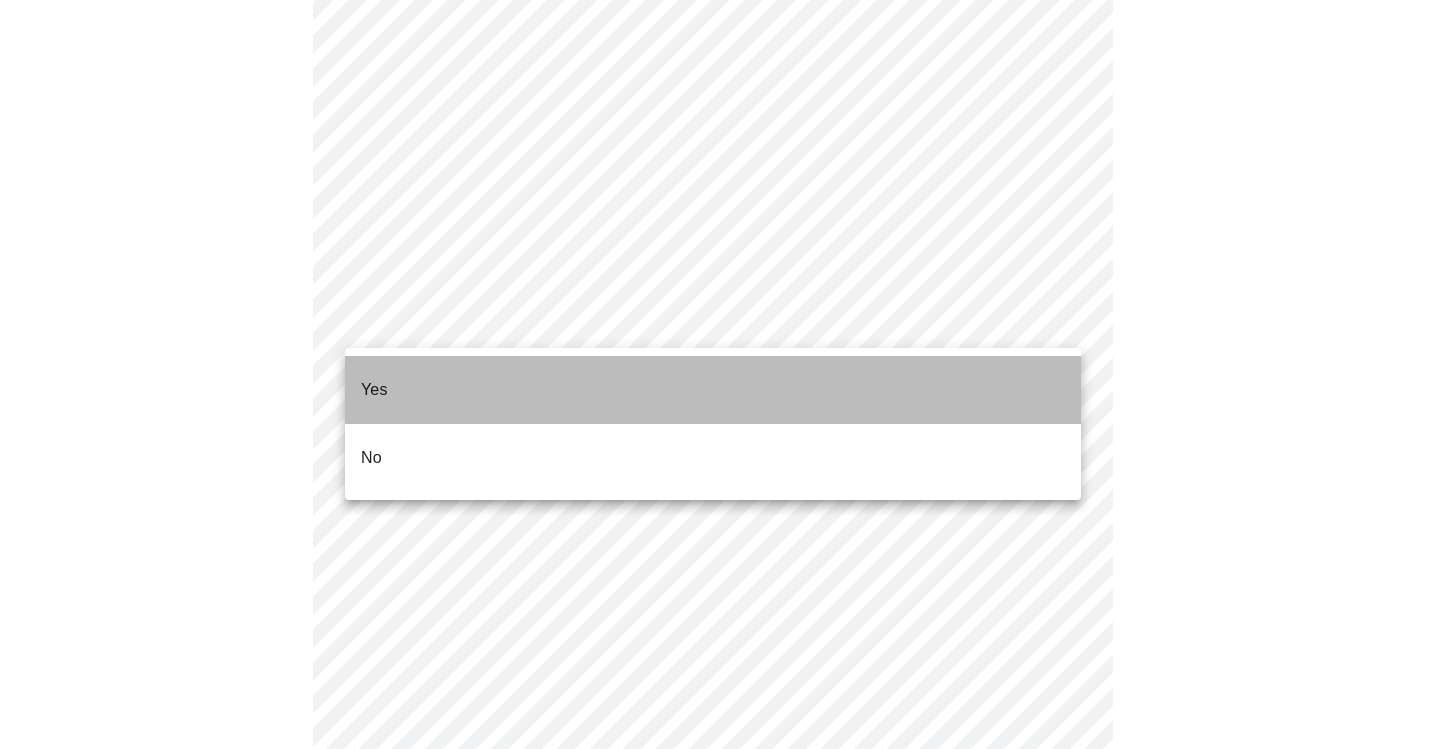 drag, startPoint x: 683, startPoint y: 374, endPoint x: 678, endPoint y: 399, distance: 25.495098 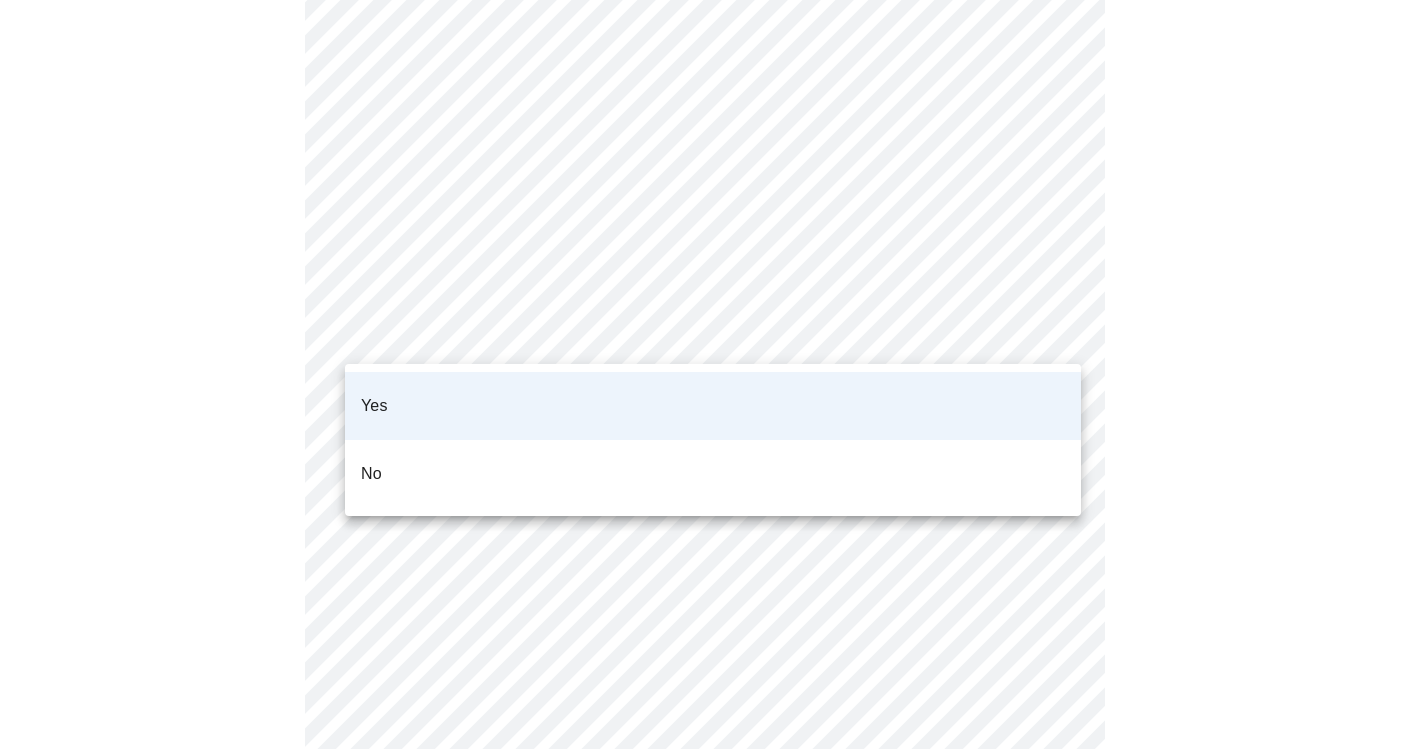 click on "MyMenopauseRx Appointments Messaging Labs Uploads Medications Community Refer a Friend Hi [FIRST]   Intake Questions for Tue, Aug 5th 2025 @ 8:40am-9:00am 7  /  13 Settings Billing Invoices Log out Yes
No" at bounding box center (712, -2090) 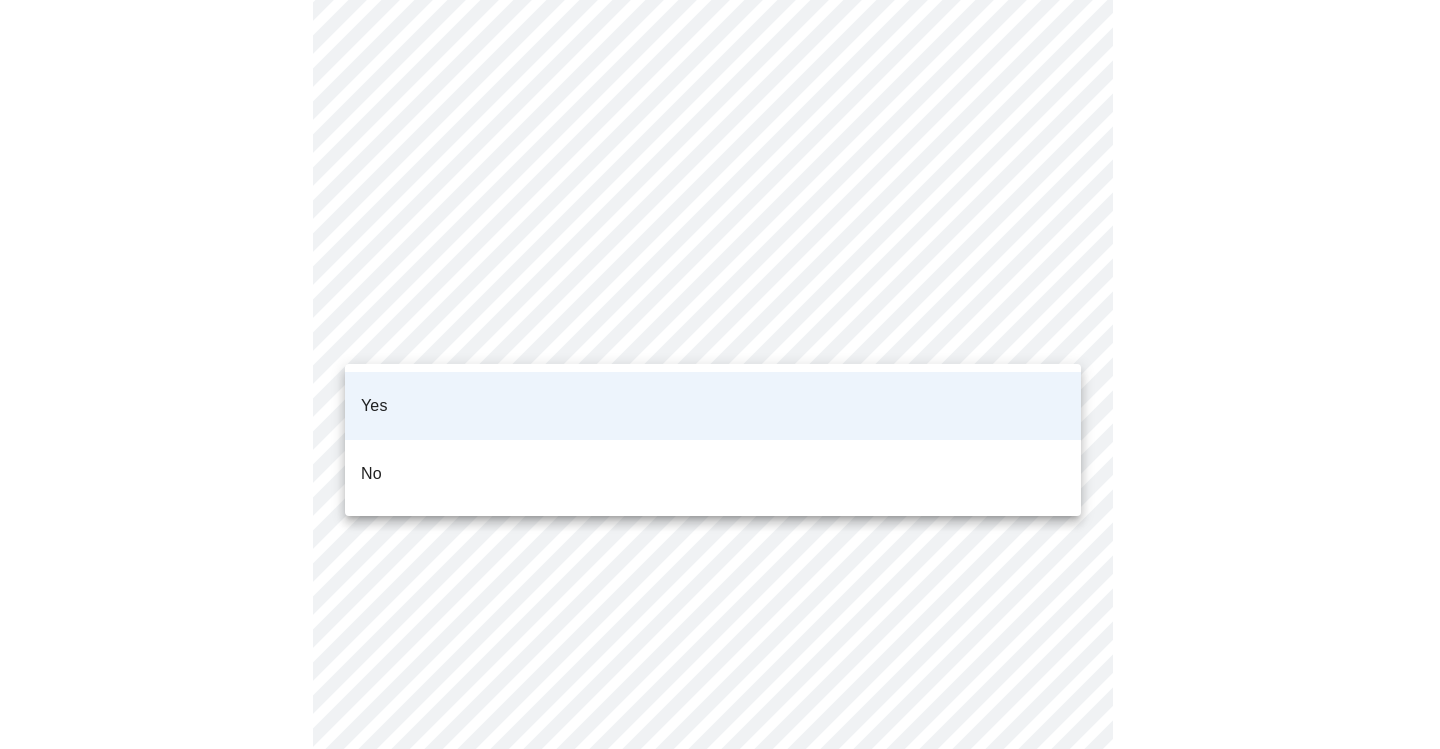 click on "No" at bounding box center (713, 474) 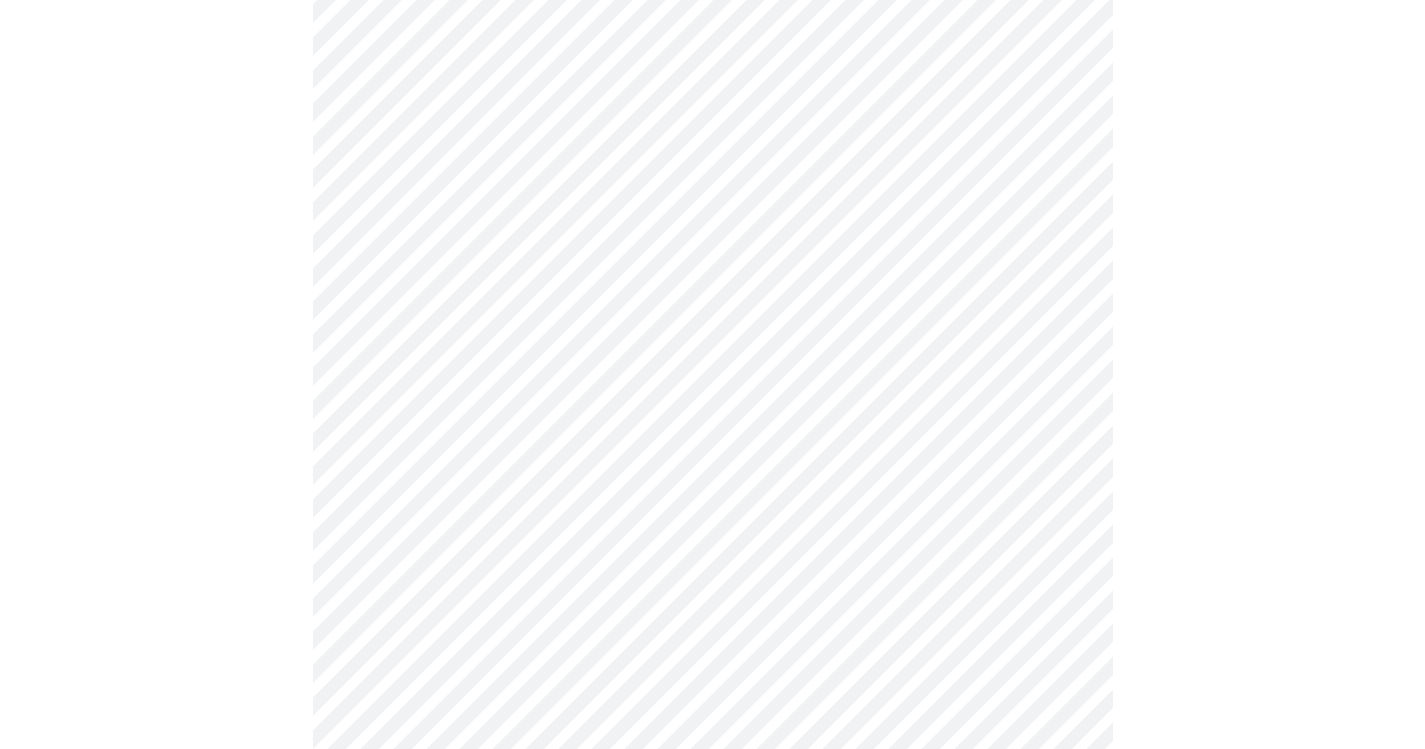 scroll, scrollTop: 300, scrollLeft: 0, axis: vertical 